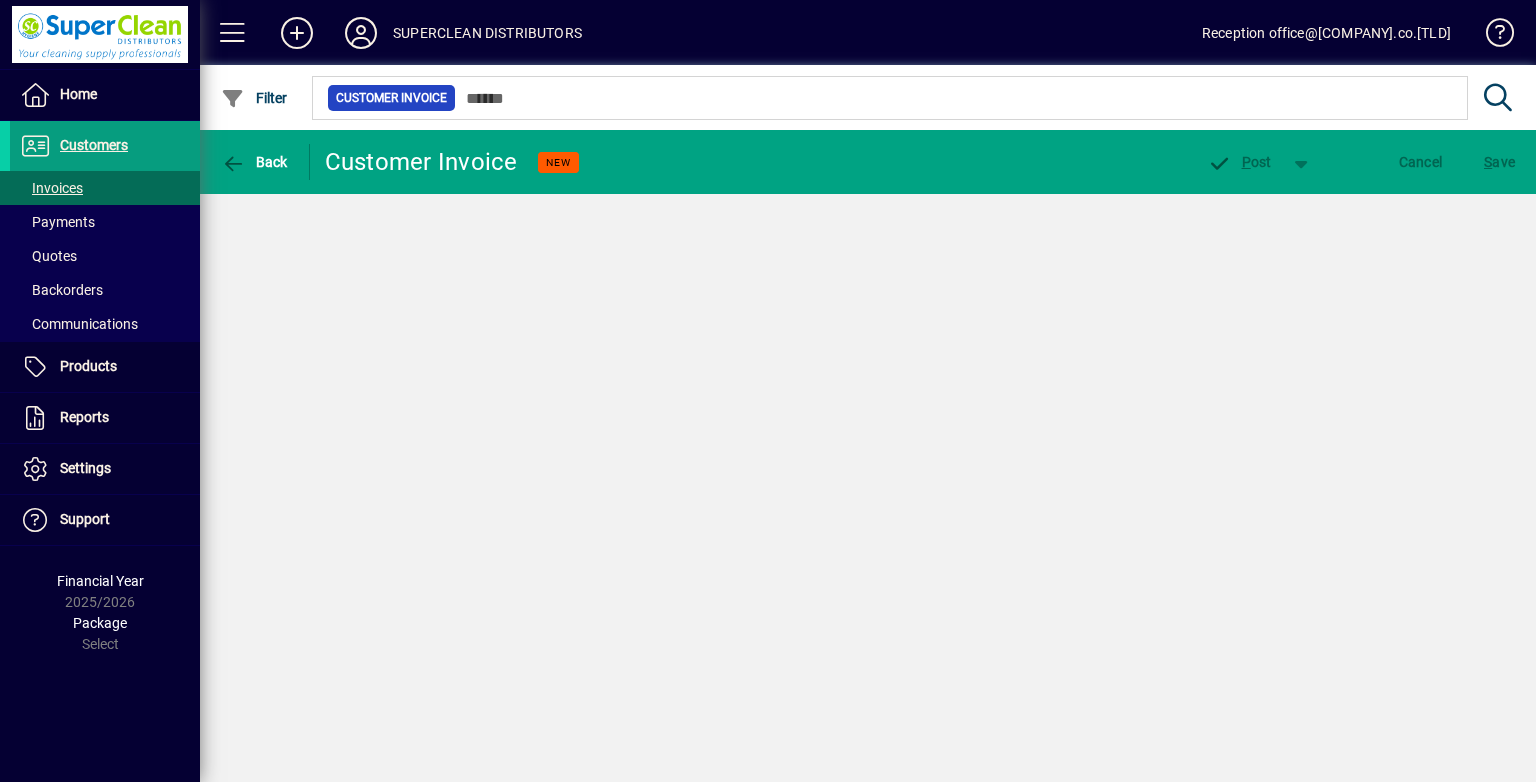 scroll, scrollTop: 0, scrollLeft: 0, axis: both 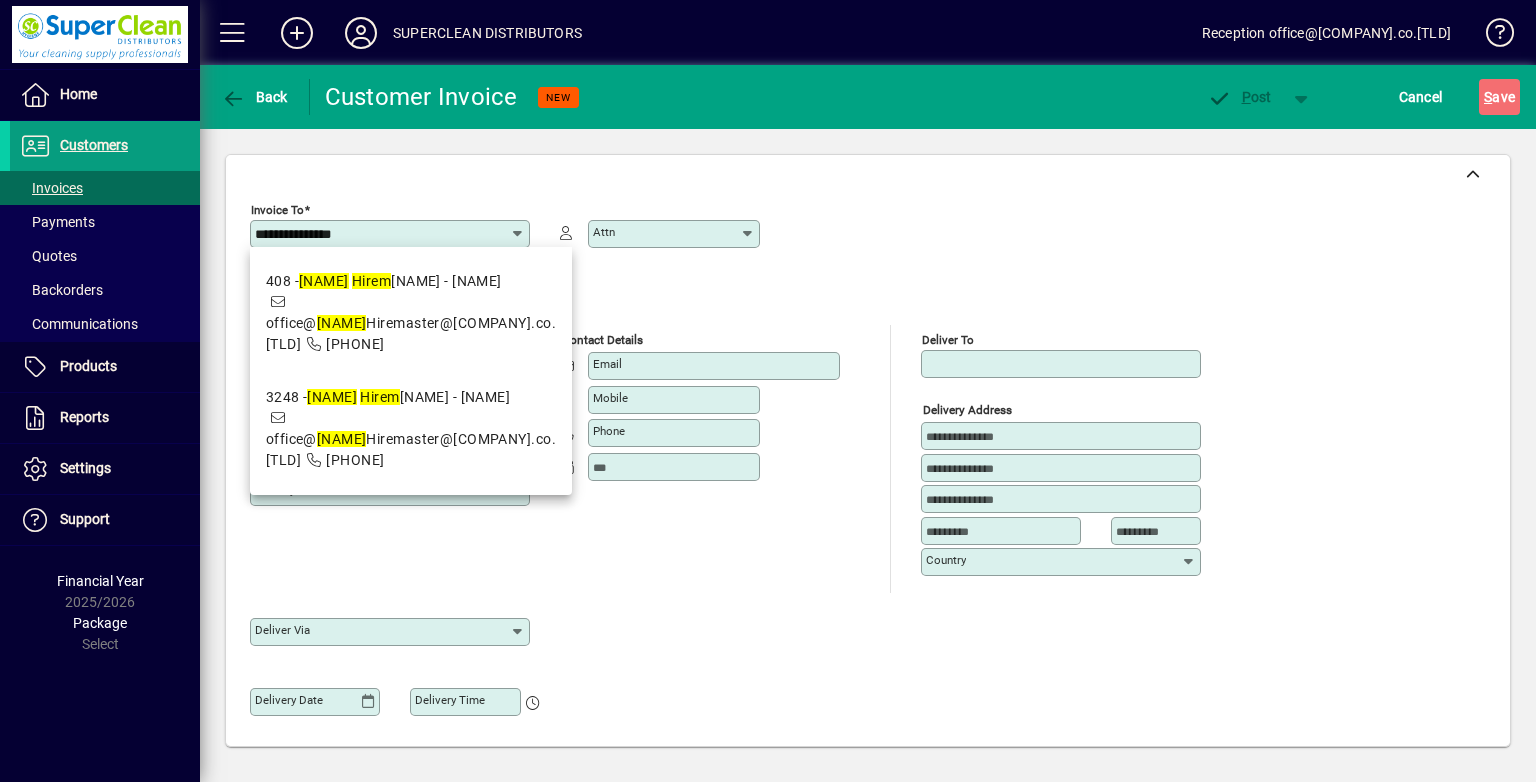 click on "[NUMBER] - [LAST] [LAST] - [CITY] office@[COMPANY].co.[TLD] [PHONE]" at bounding box center [411, 313] 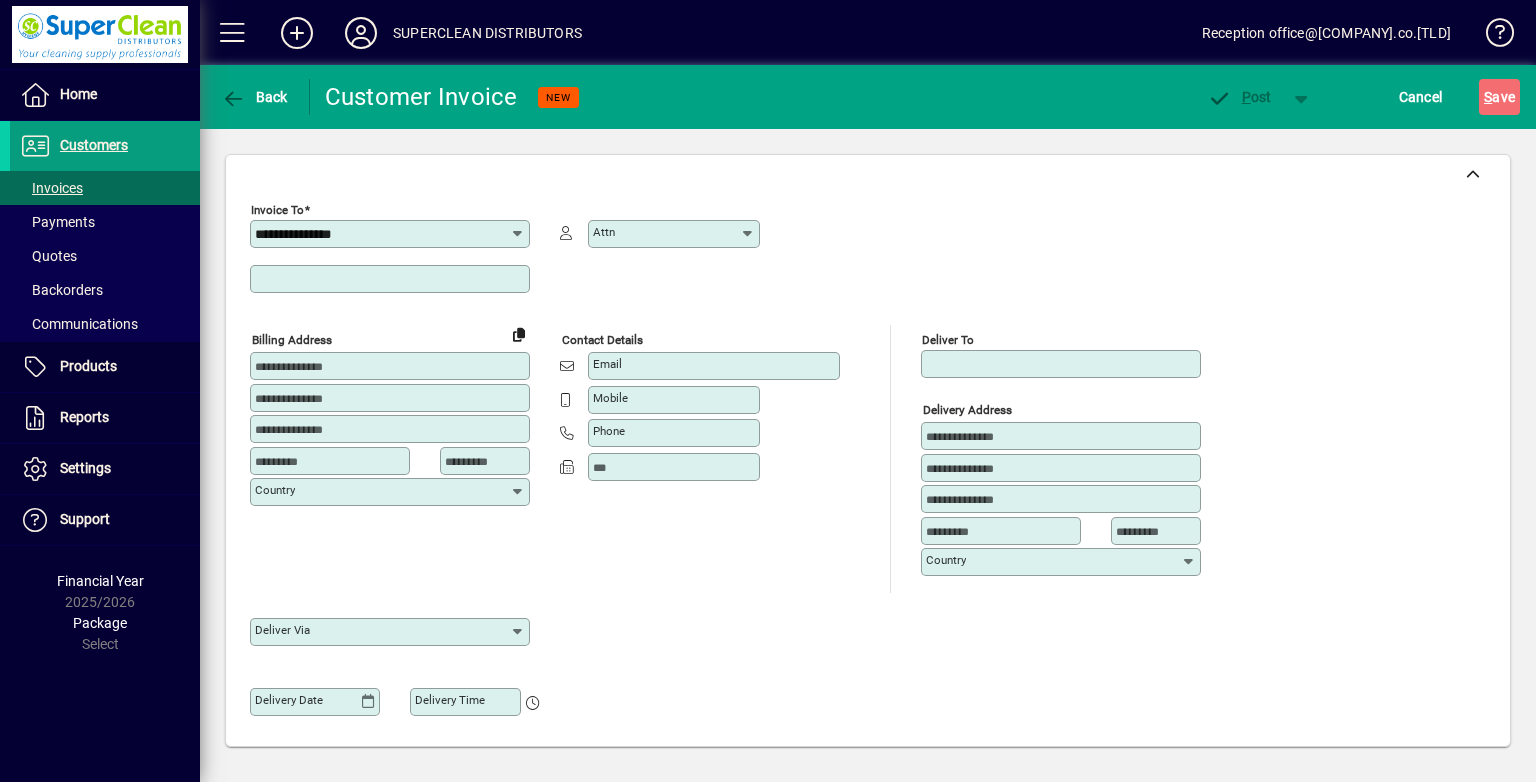 type on "**********" 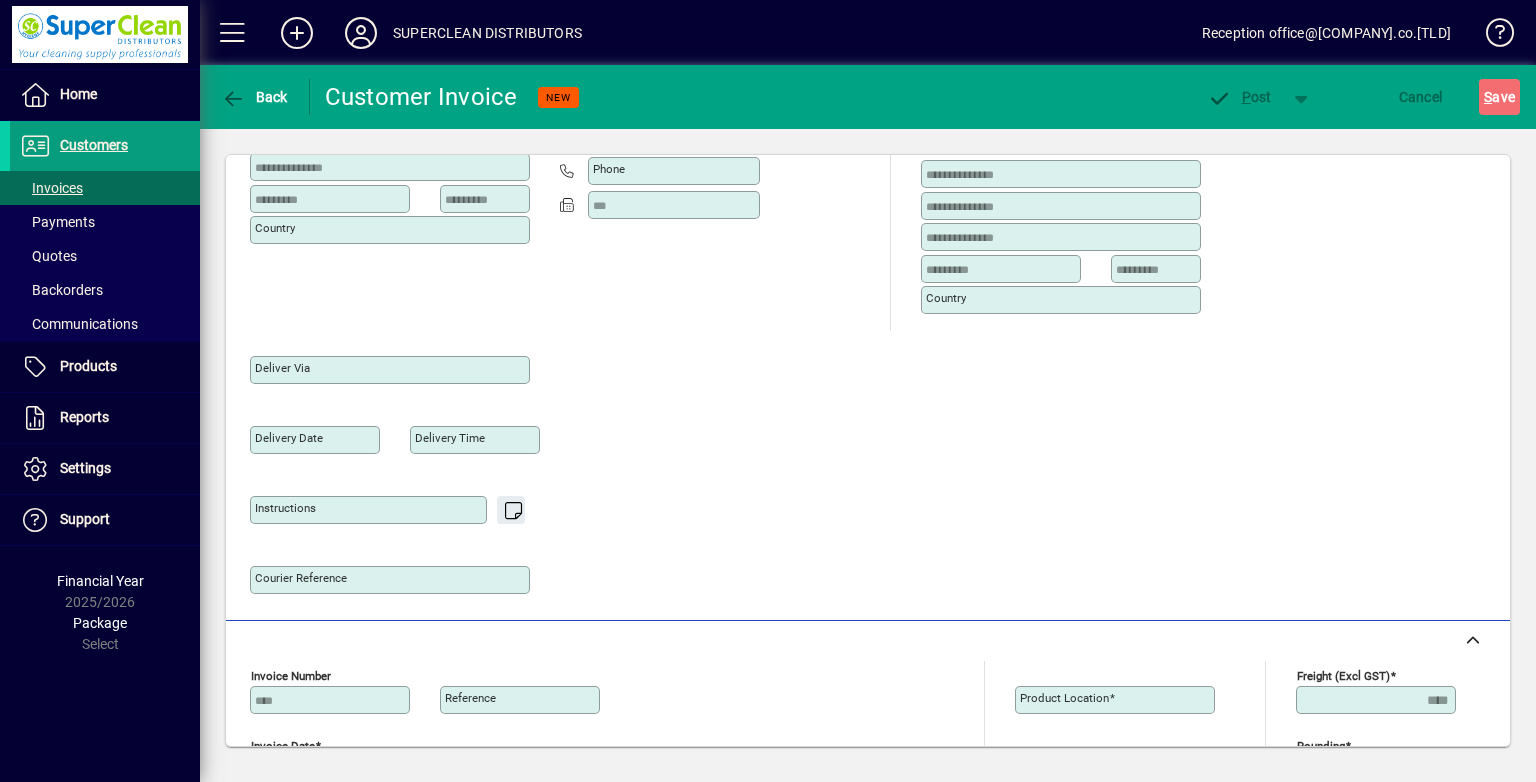 type on "**********" 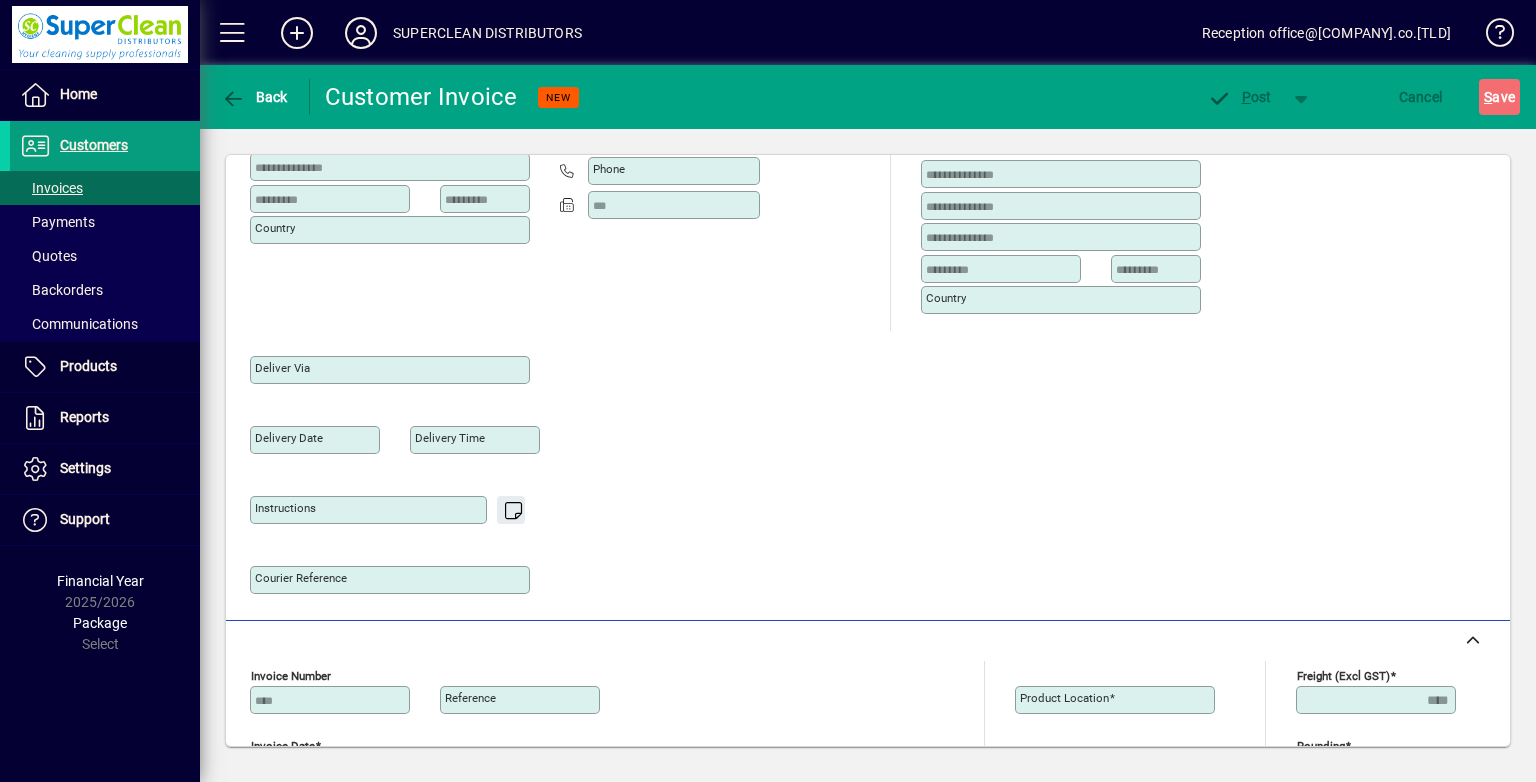 type on "**********" 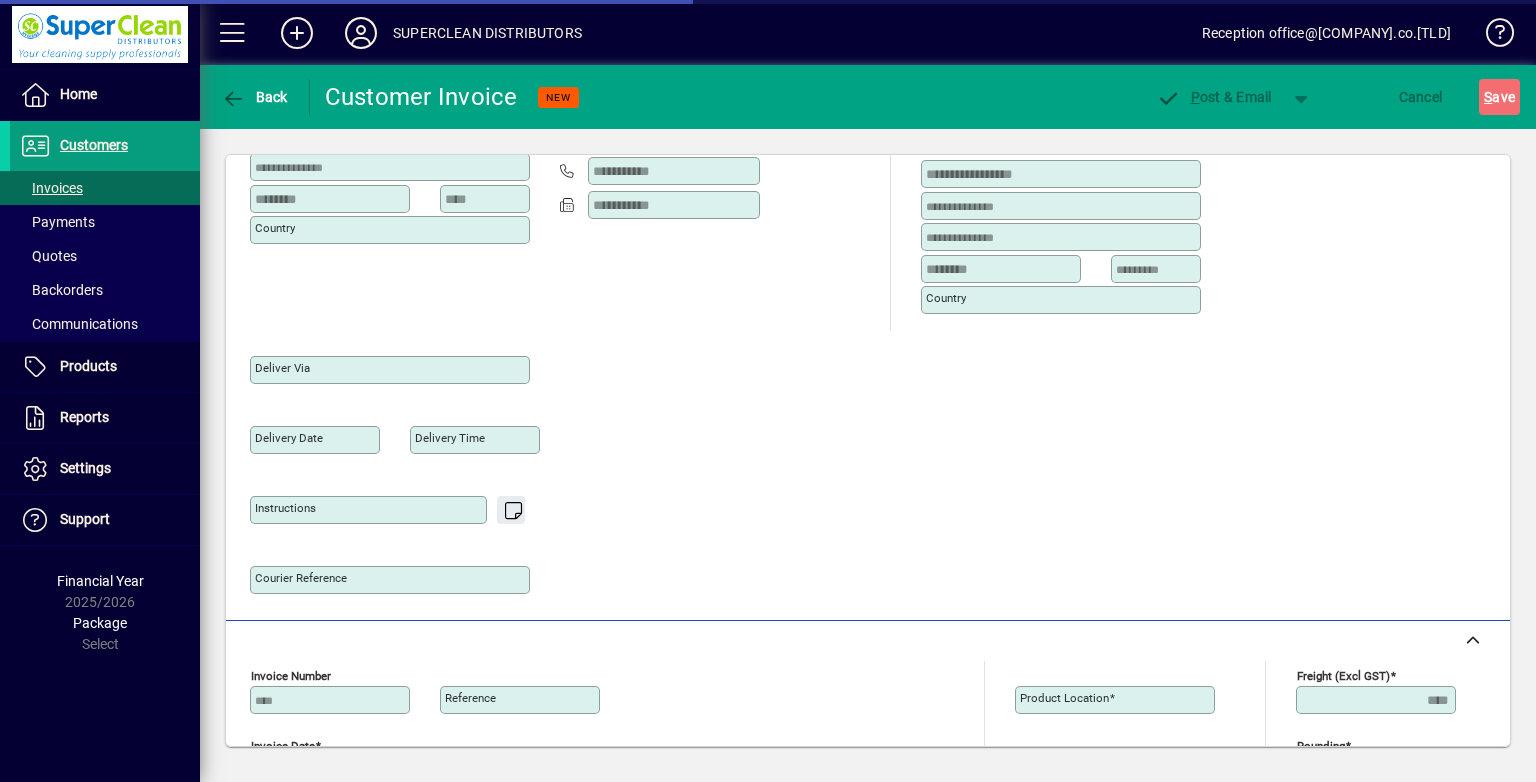 scroll, scrollTop: 300, scrollLeft: 0, axis: vertical 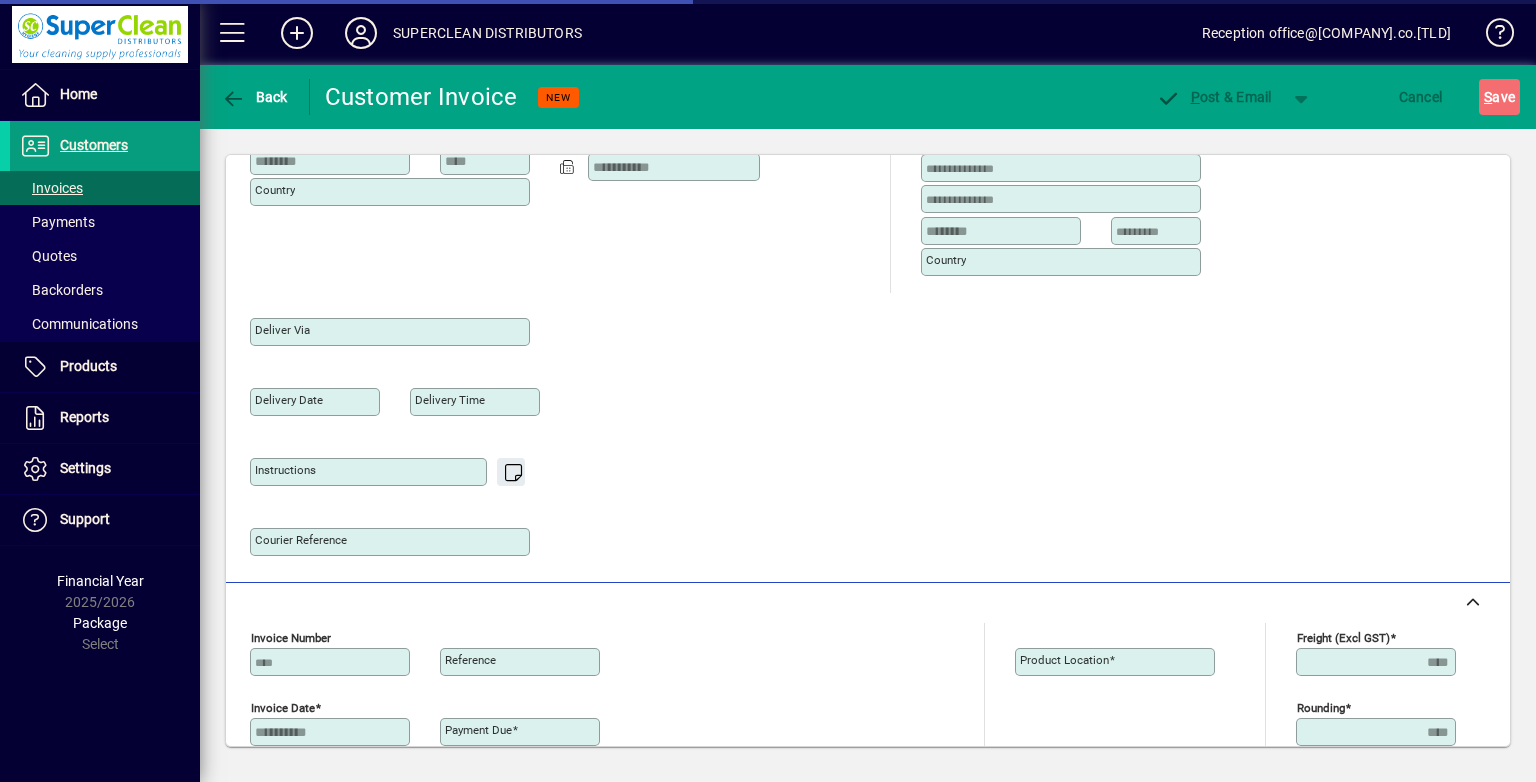 type on "**********" 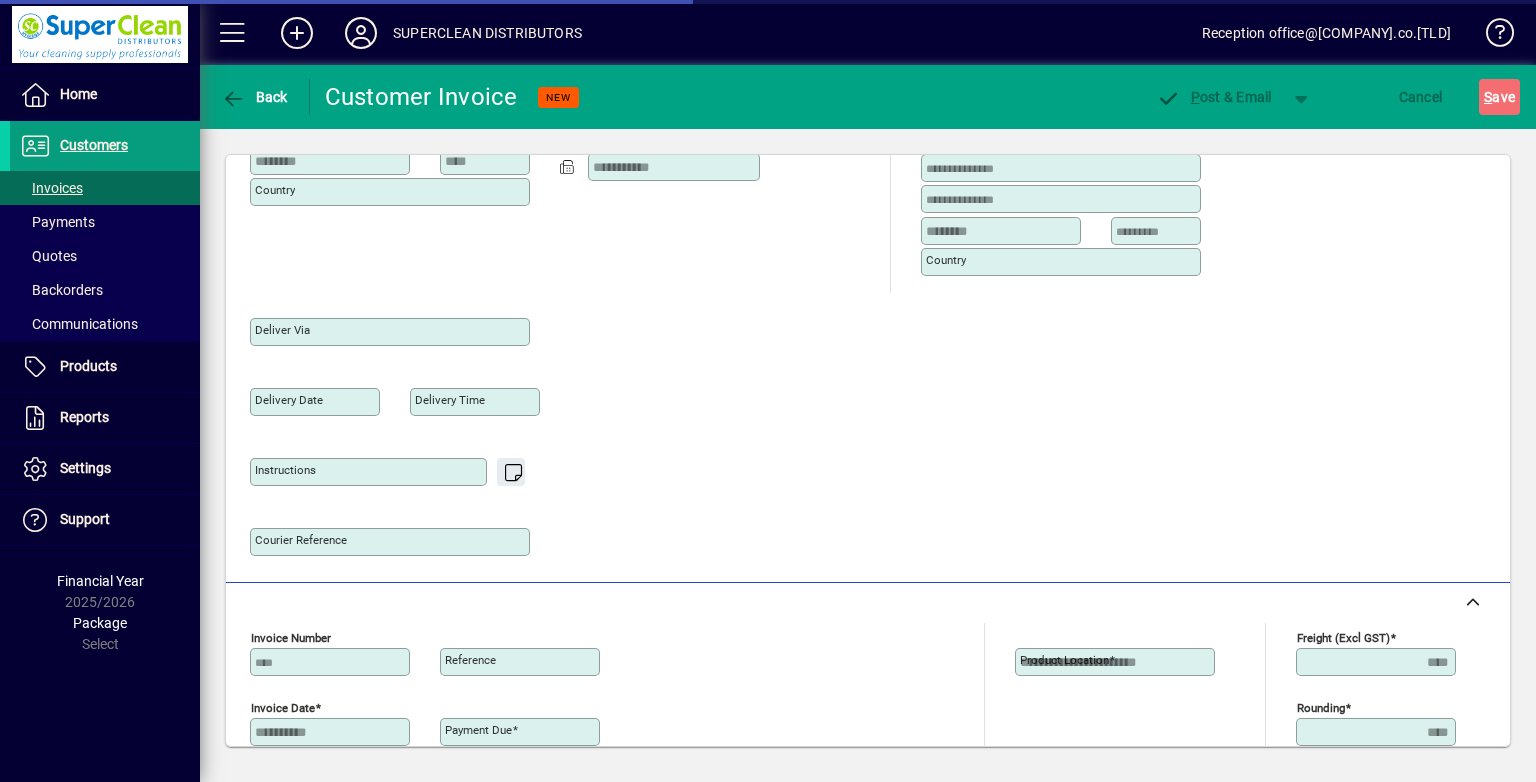 type on "**********" 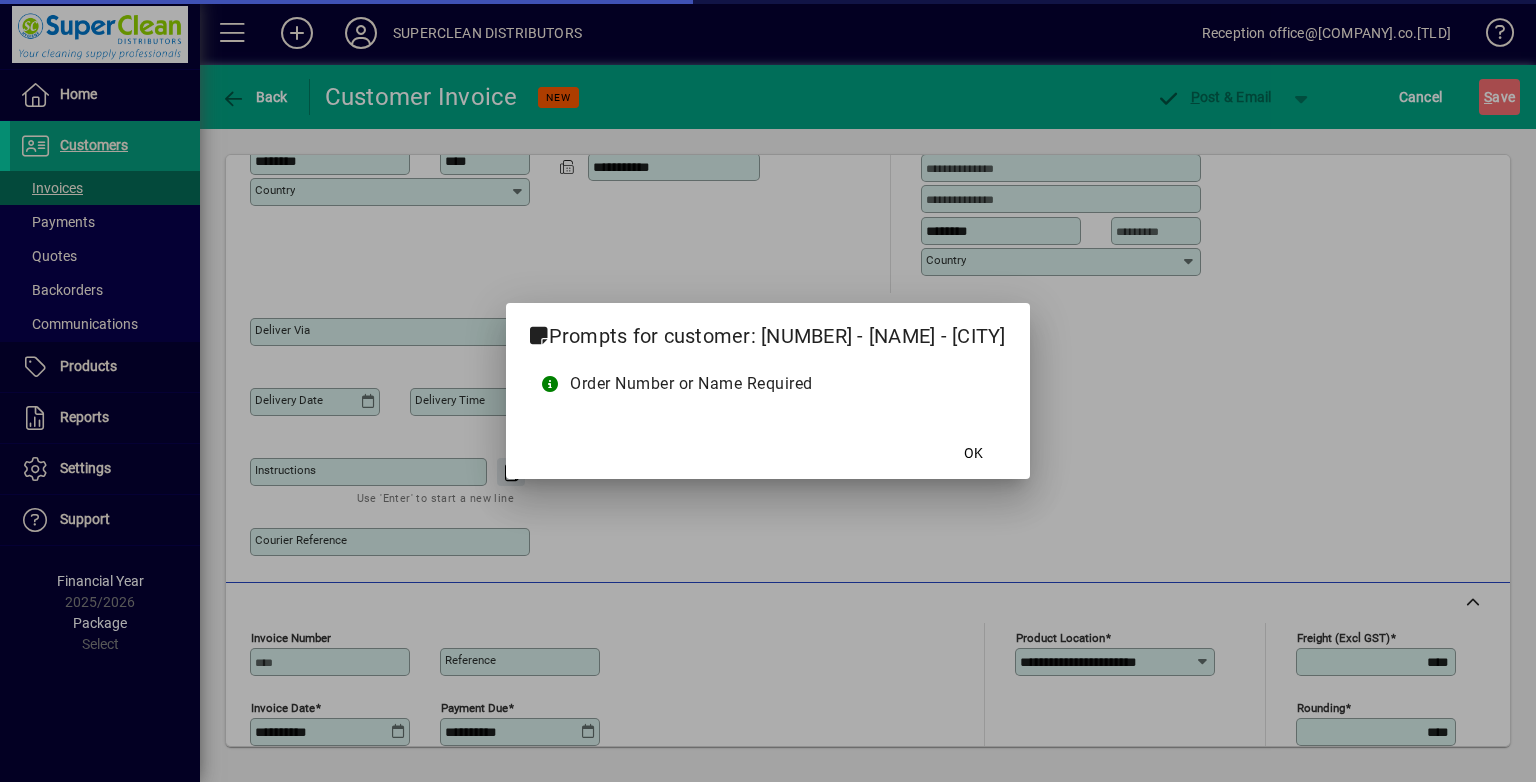 click at bounding box center [768, 391] 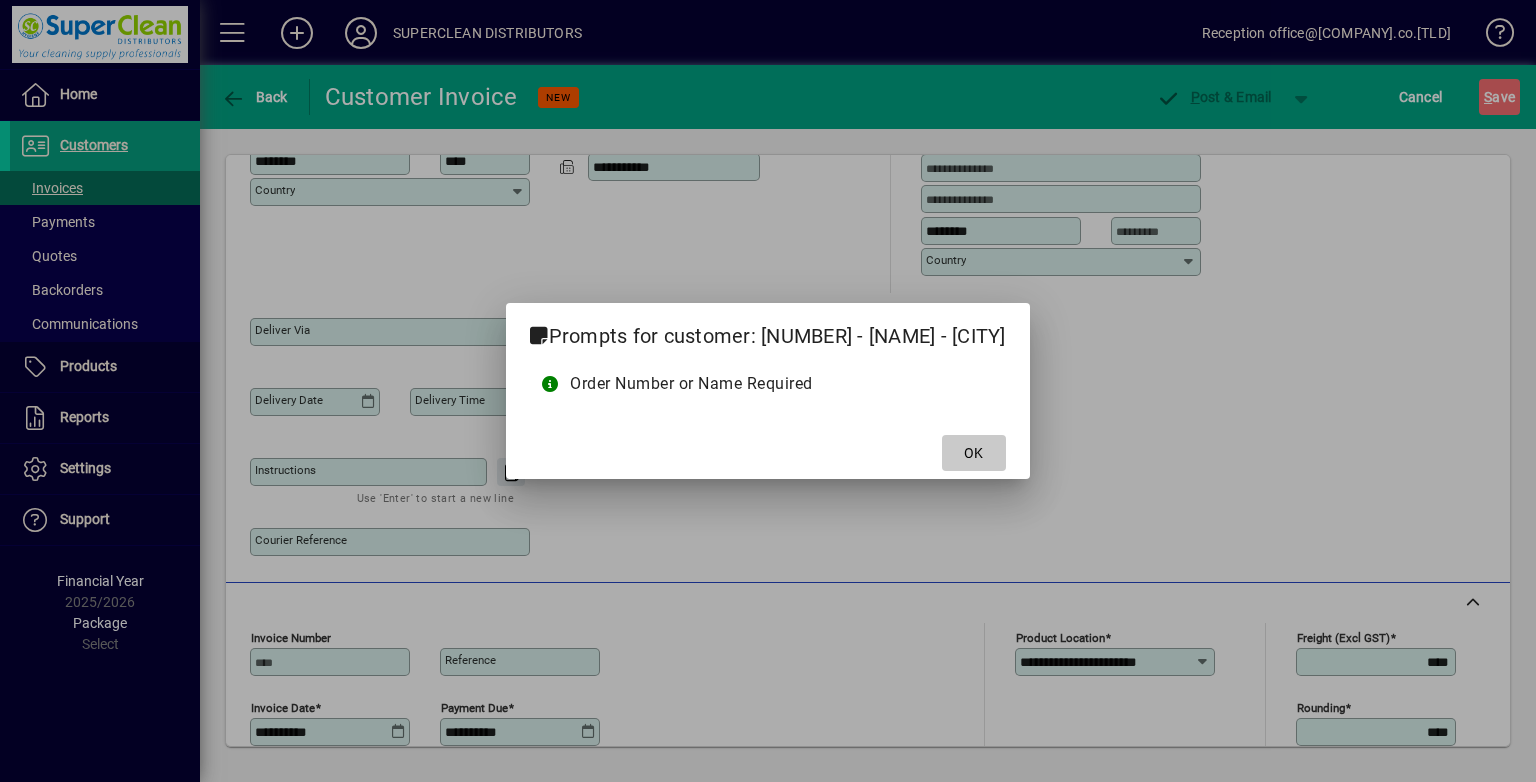 drag, startPoint x: 1060, startPoint y: 452, endPoint x: 592, endPoint y: 449, distance: 468.0096 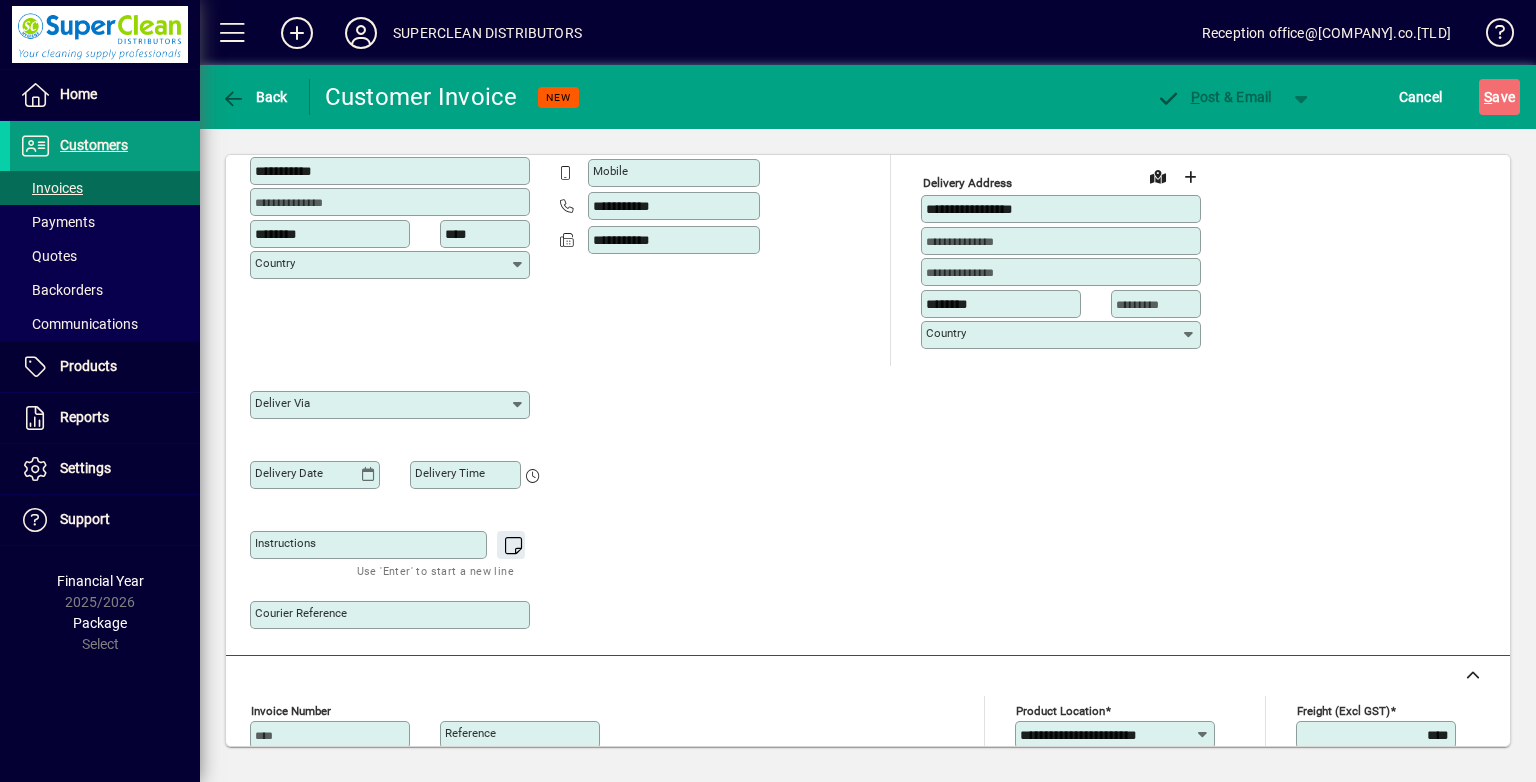 scroll, scrollTop: 300, scrollLeft: 0, axis: vertical 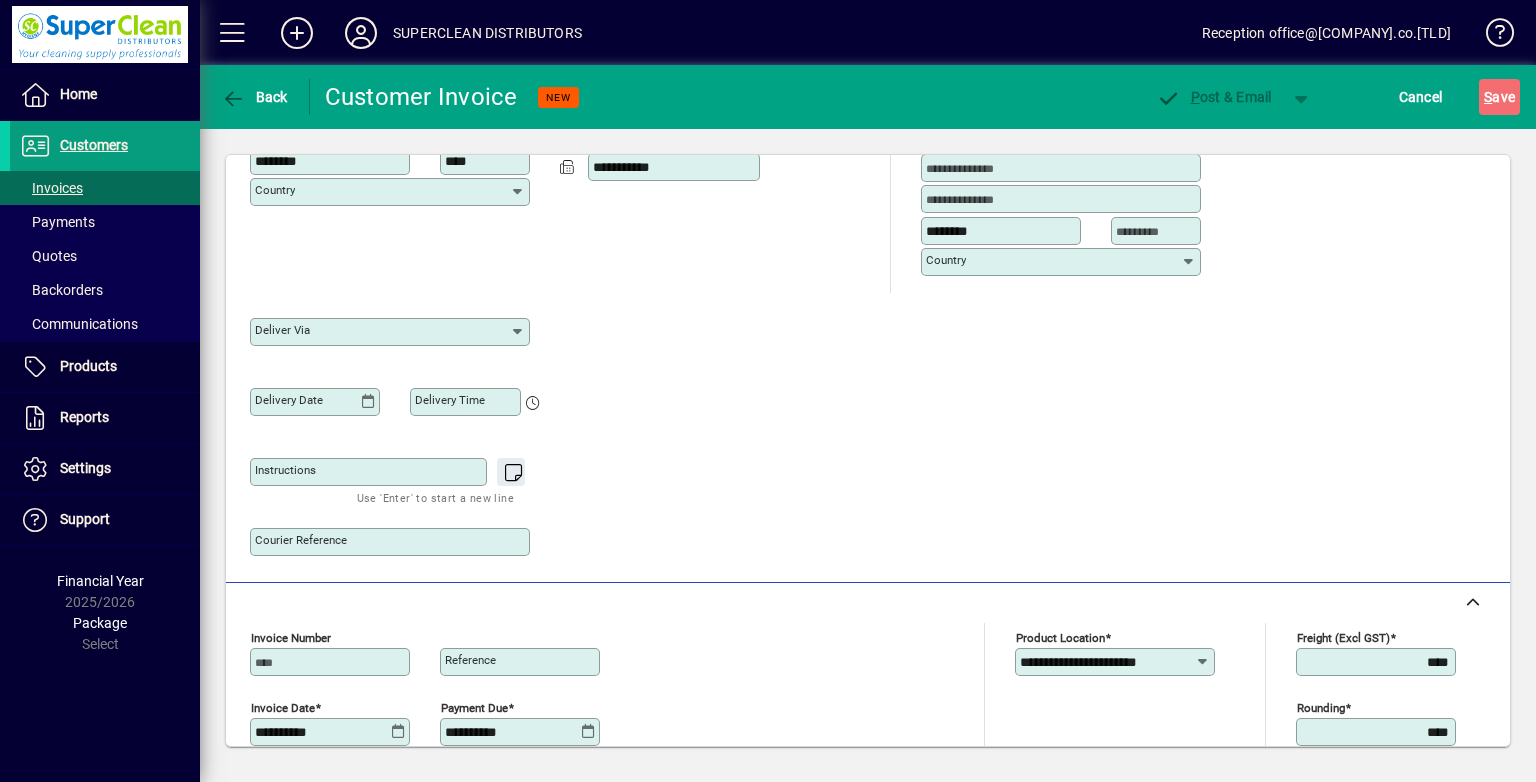 click on "Instructions" 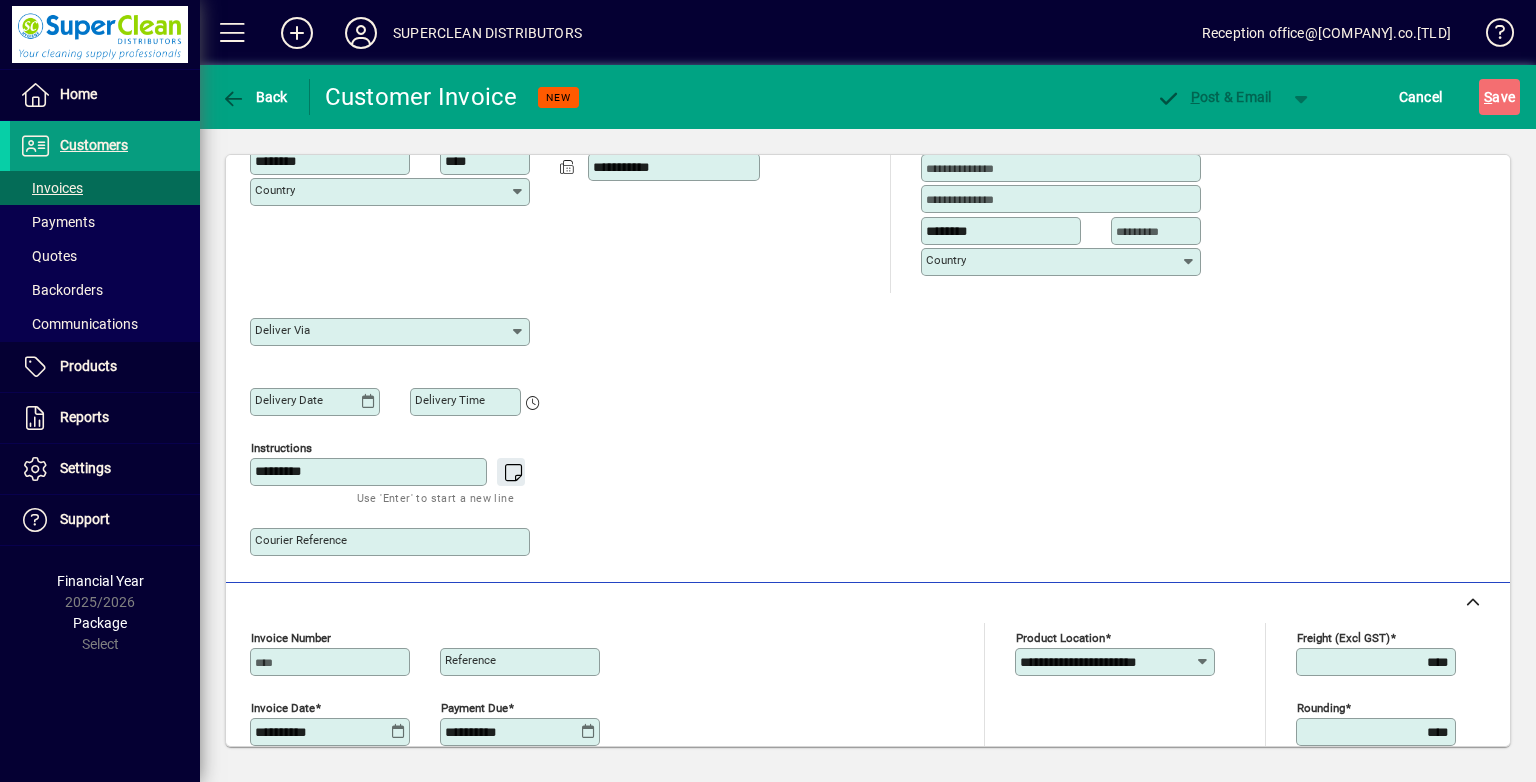 scroll, scrollTop: 760, scrollLeft: 0, axis: vertical 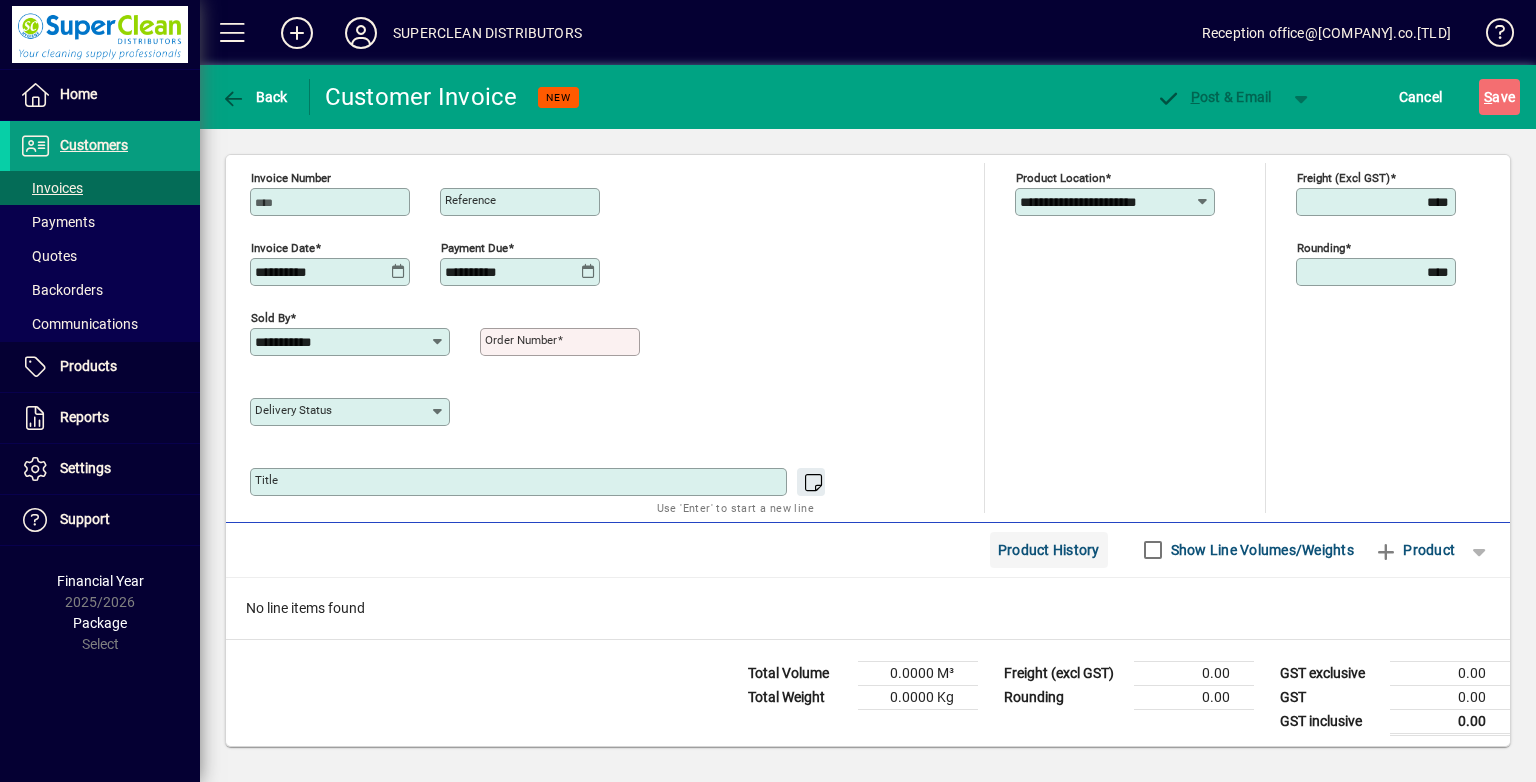 type on "*********" 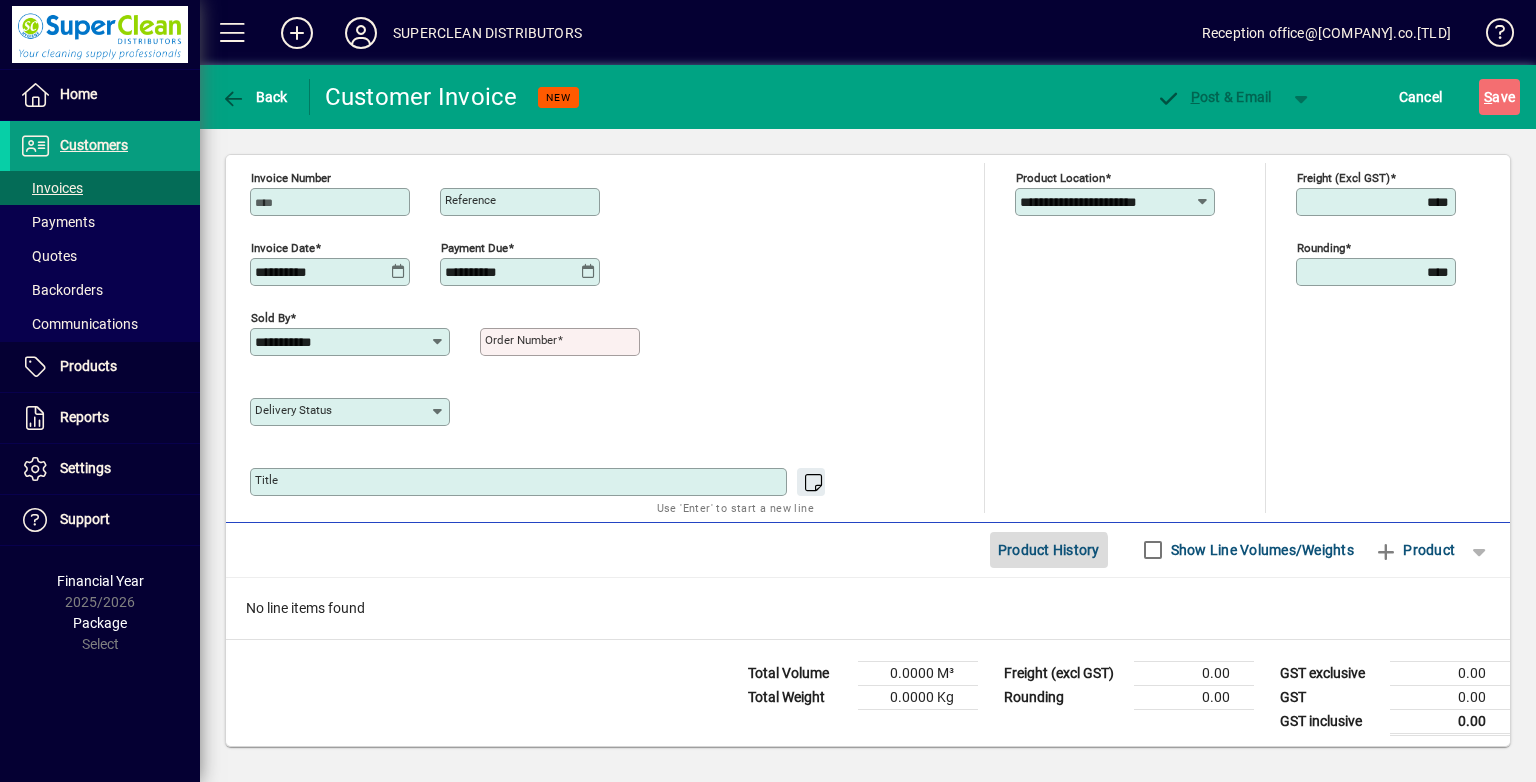 click on "Product History" 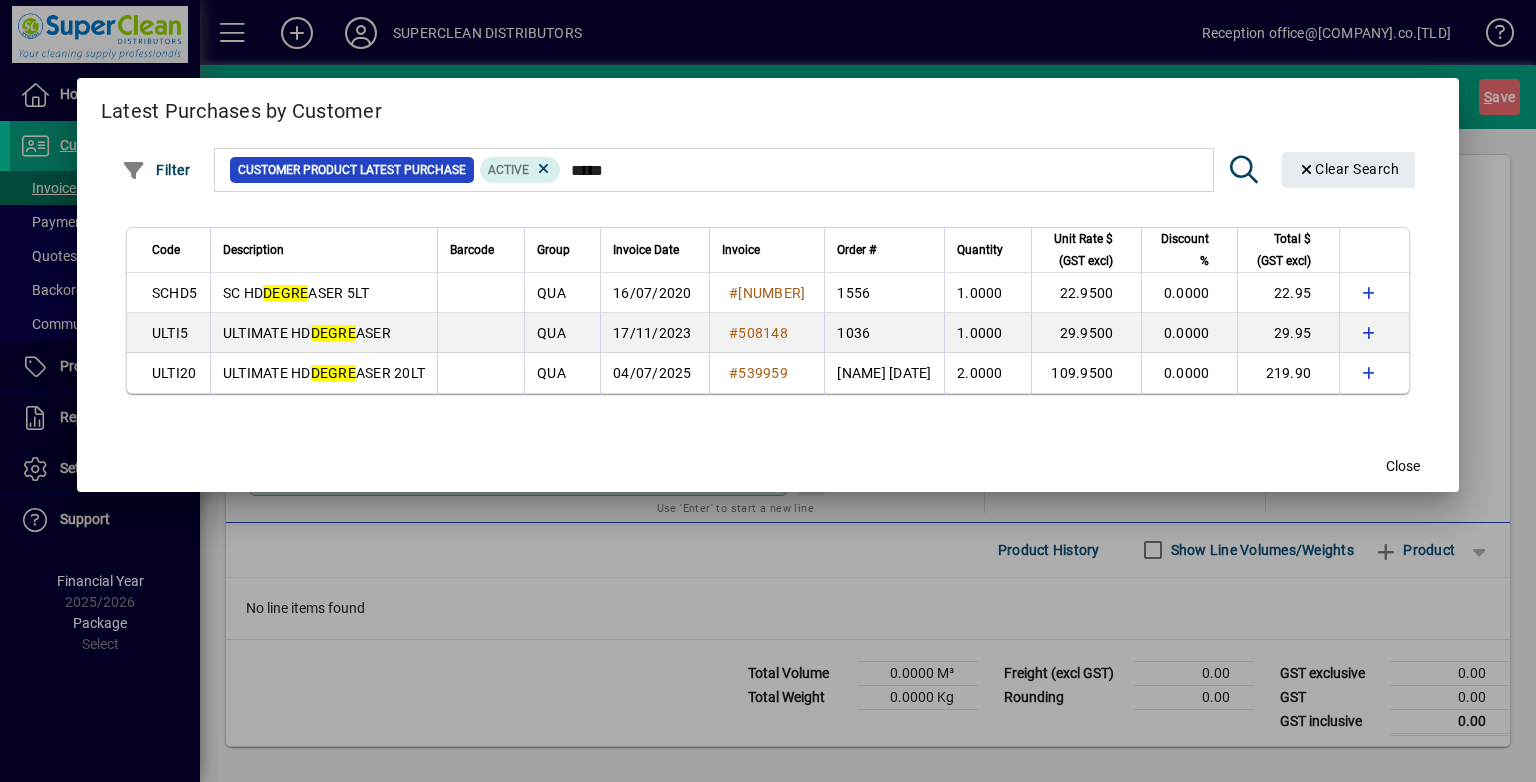 type on "*****" 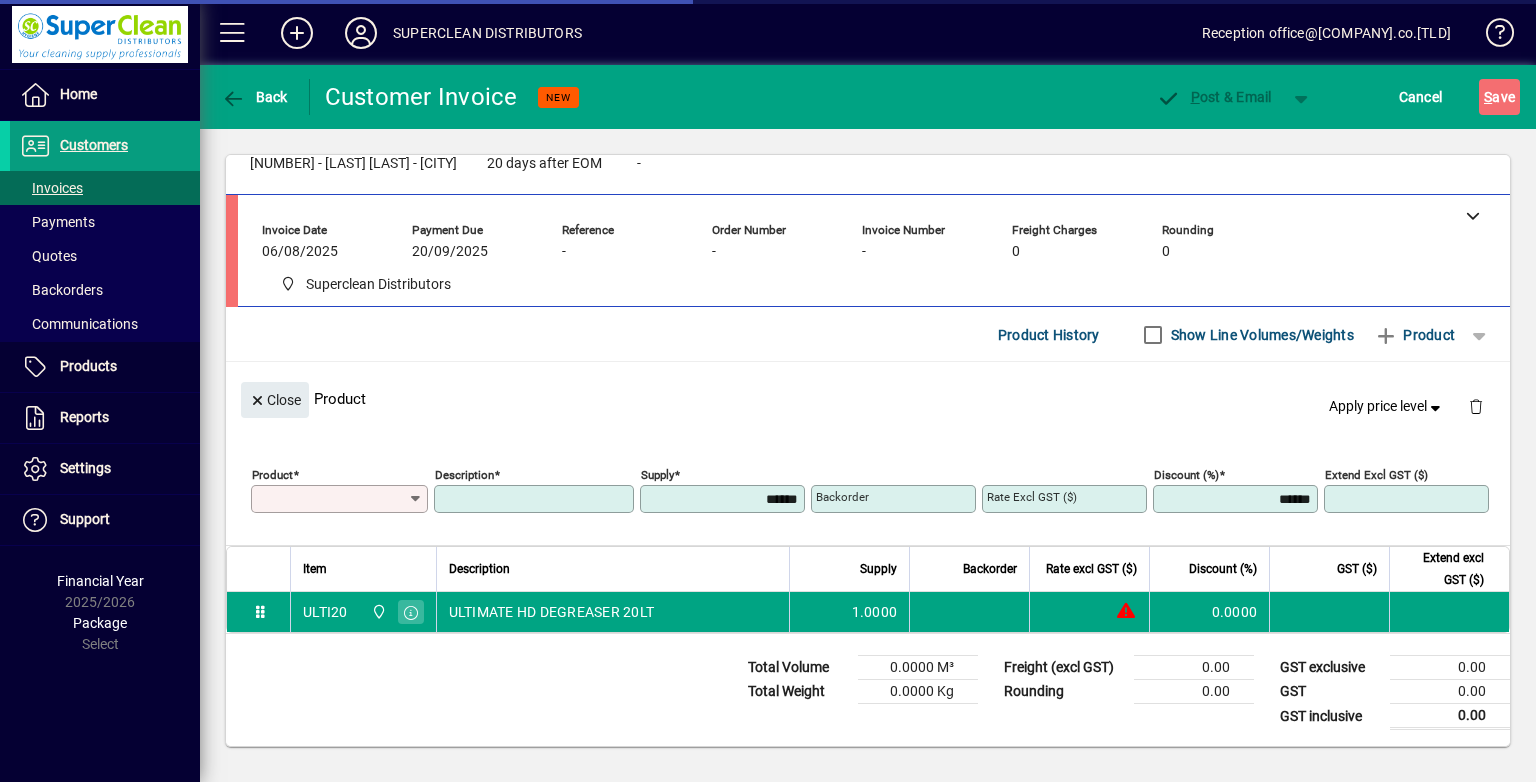 scroll, scrollTop: 44, scrollLeft: 0, axis: vertical 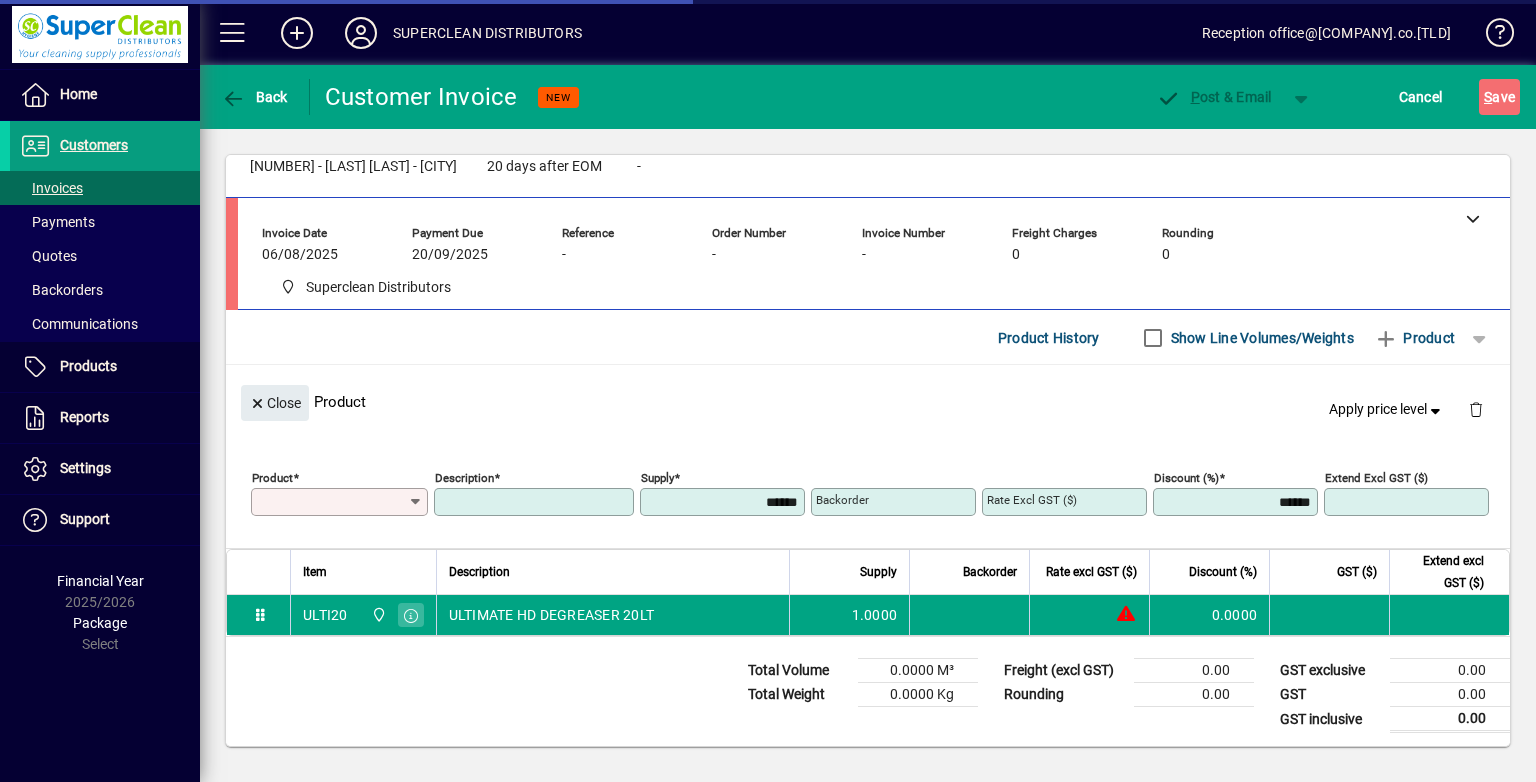 type on "**********" 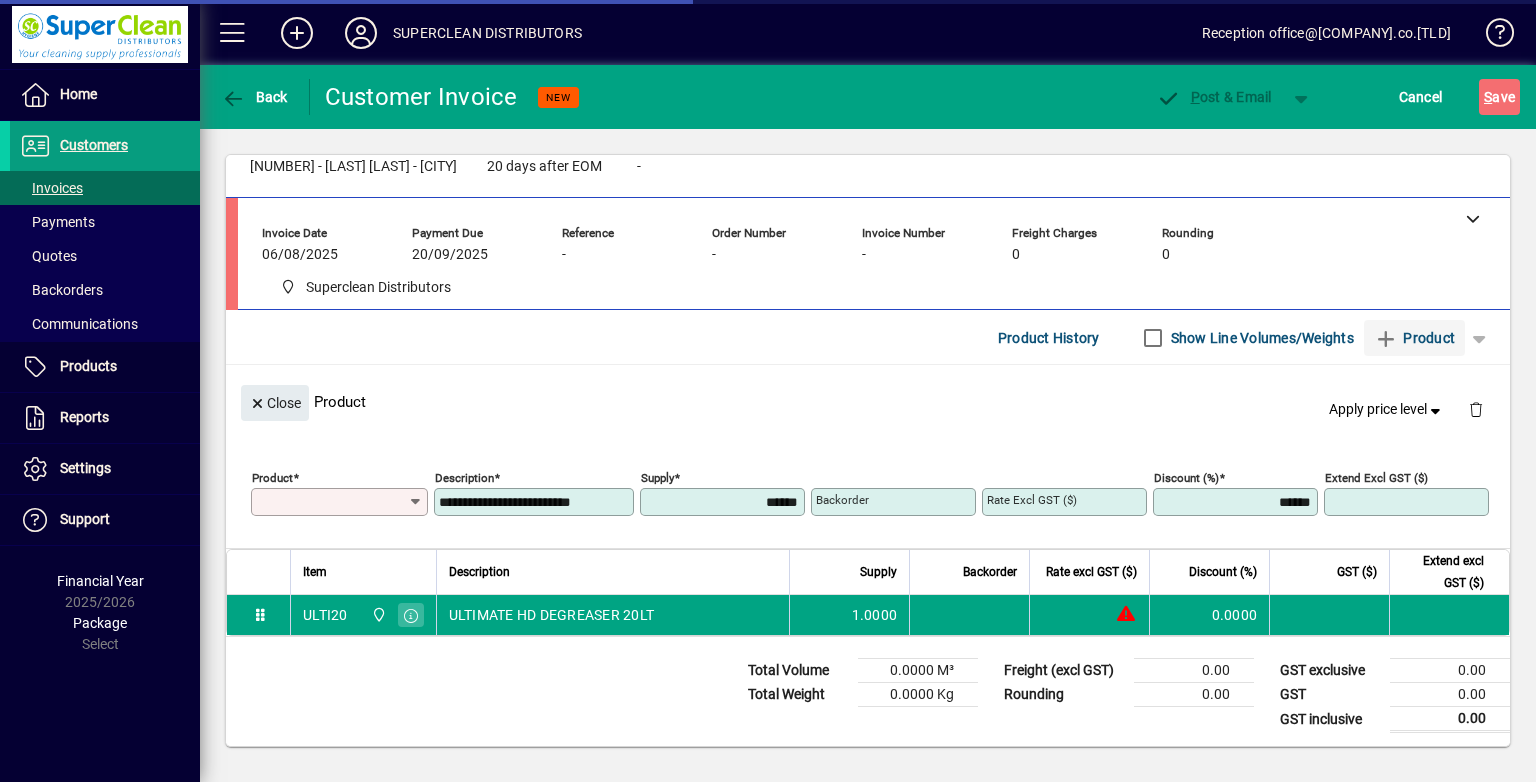 type on "********" 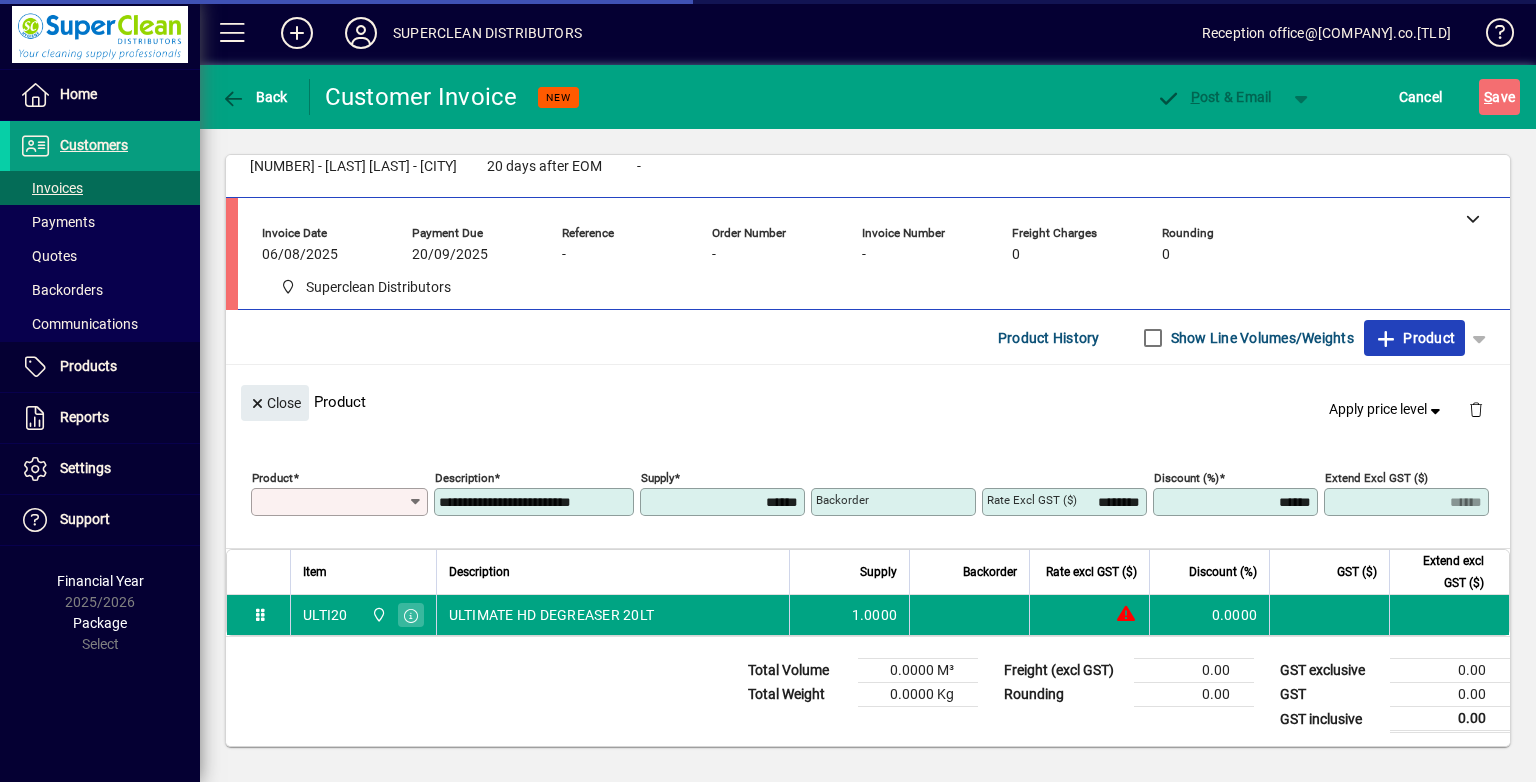 type on "******" 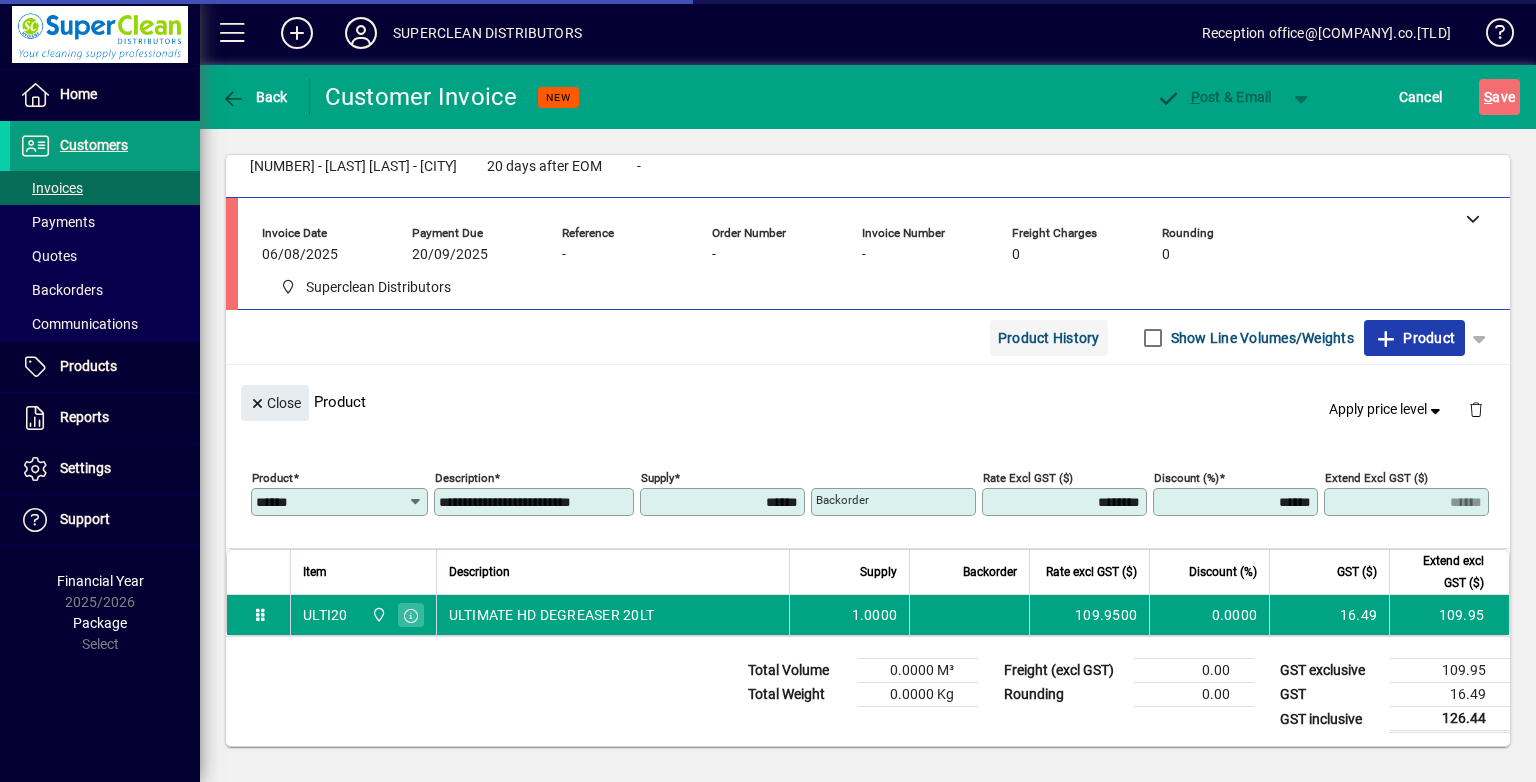 drag, startPoint x: 1393, startPoint y: 341, endPoint x: 1032, endPoint y: 335, distance: 361.04987 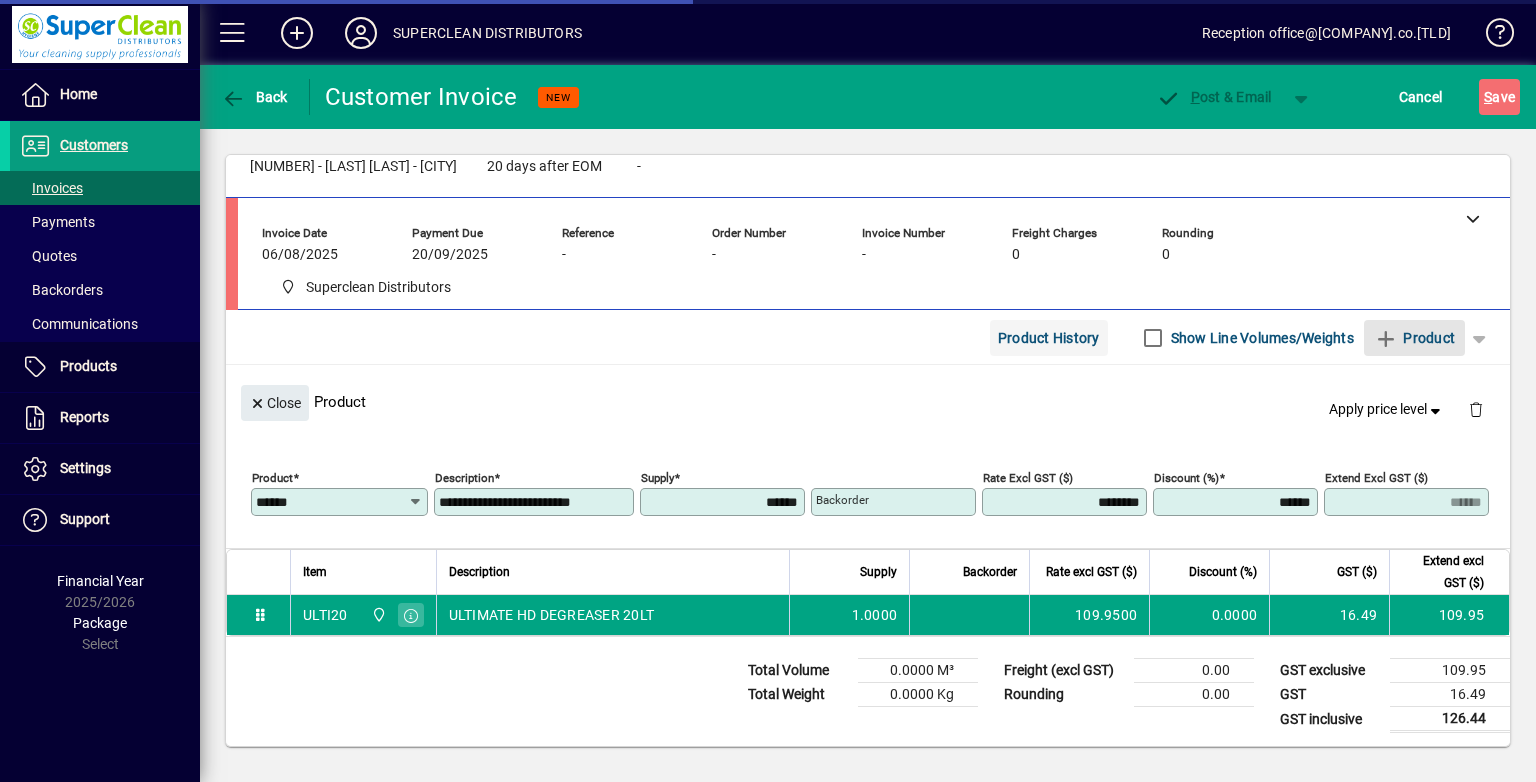 type 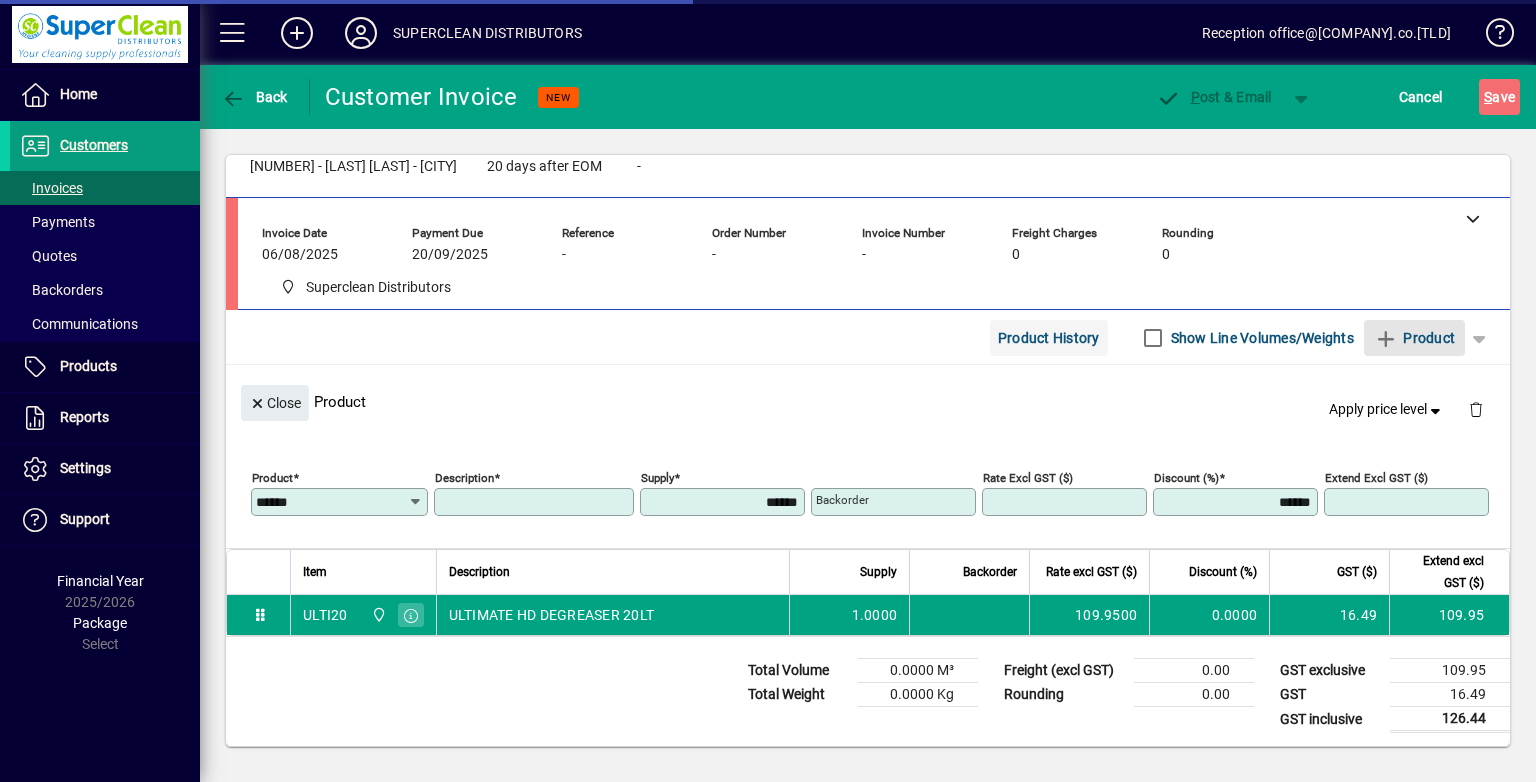 type 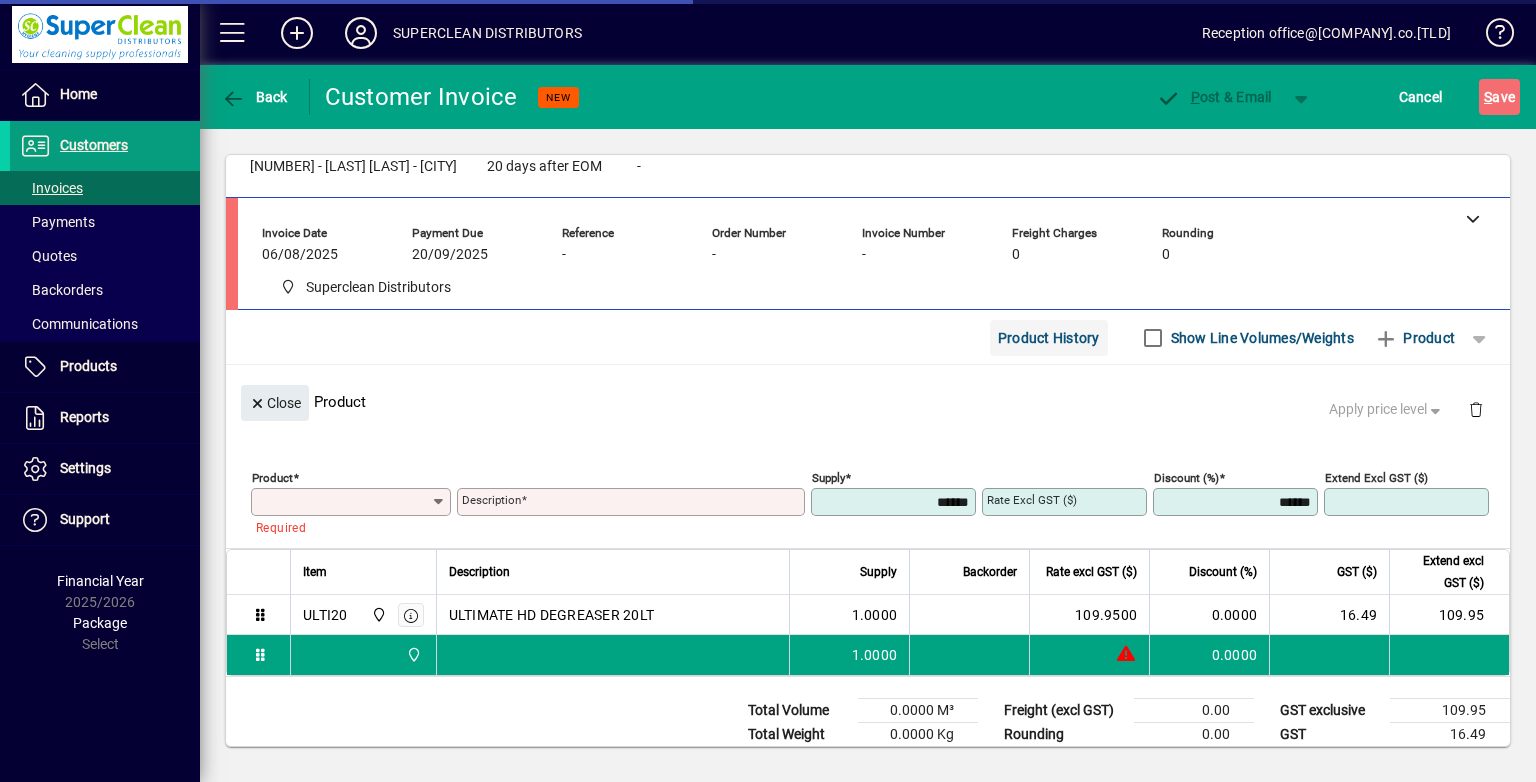 click on "Product History" 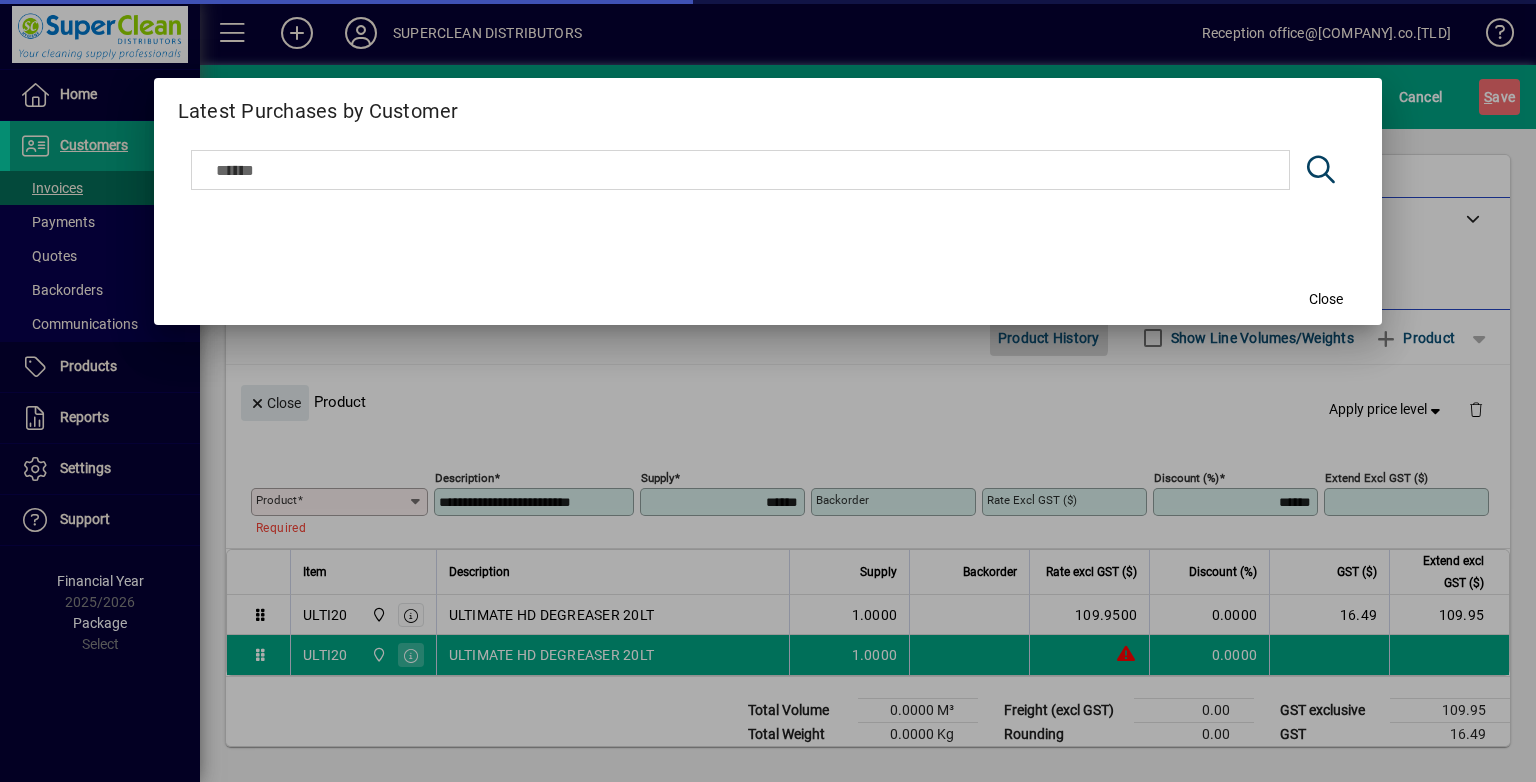 type on "******" 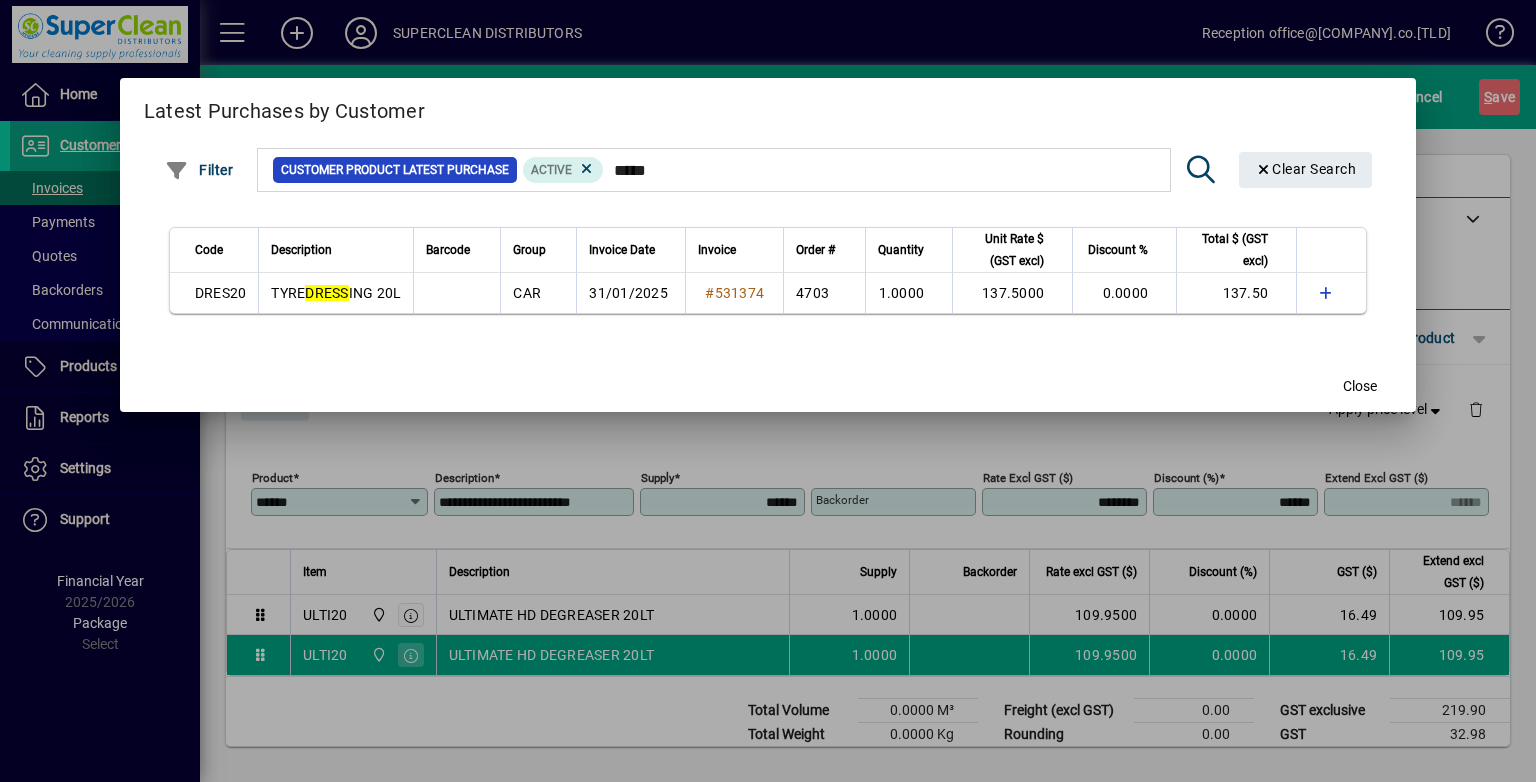 type on "*****" 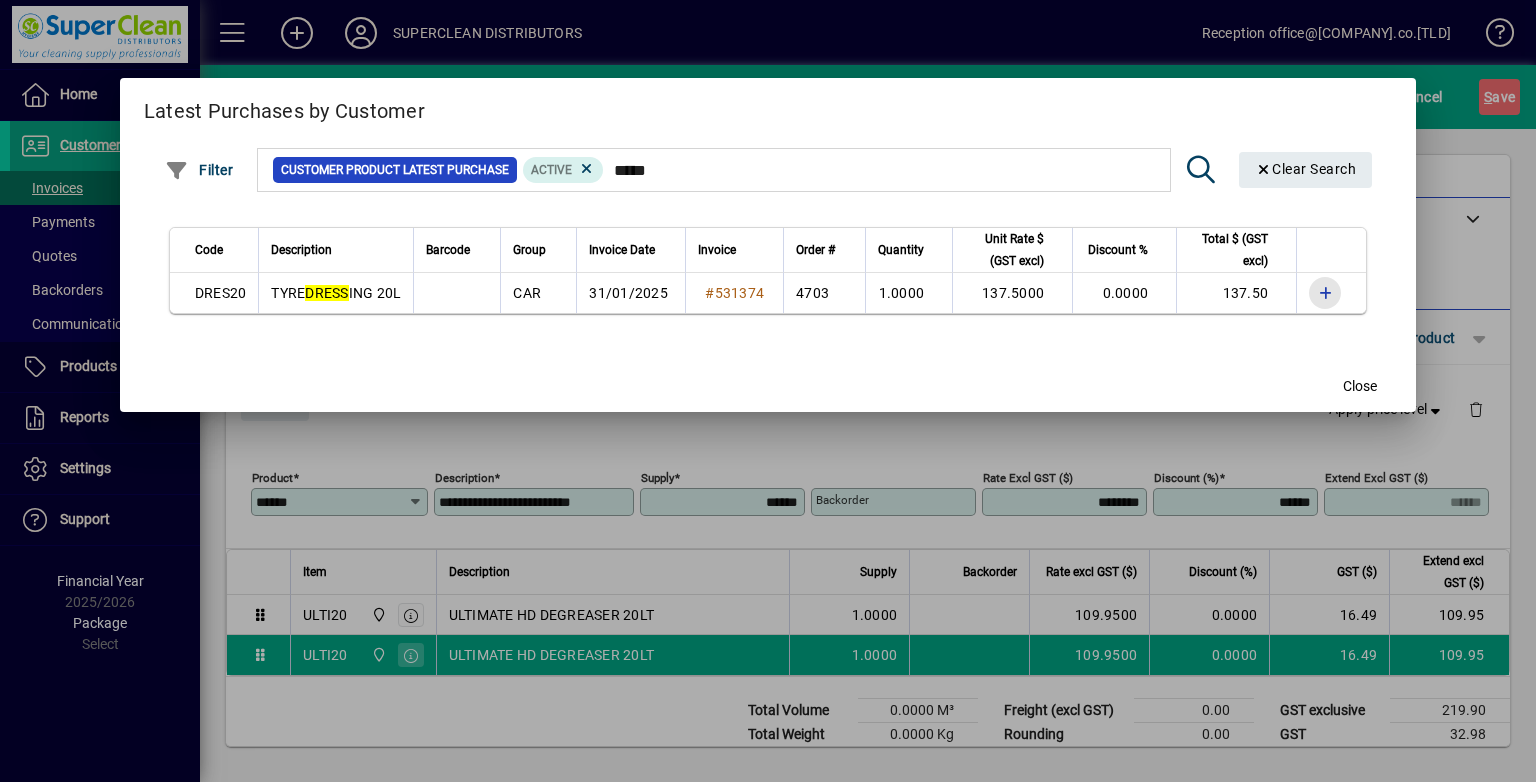 click at bounding box center [1325, 293] 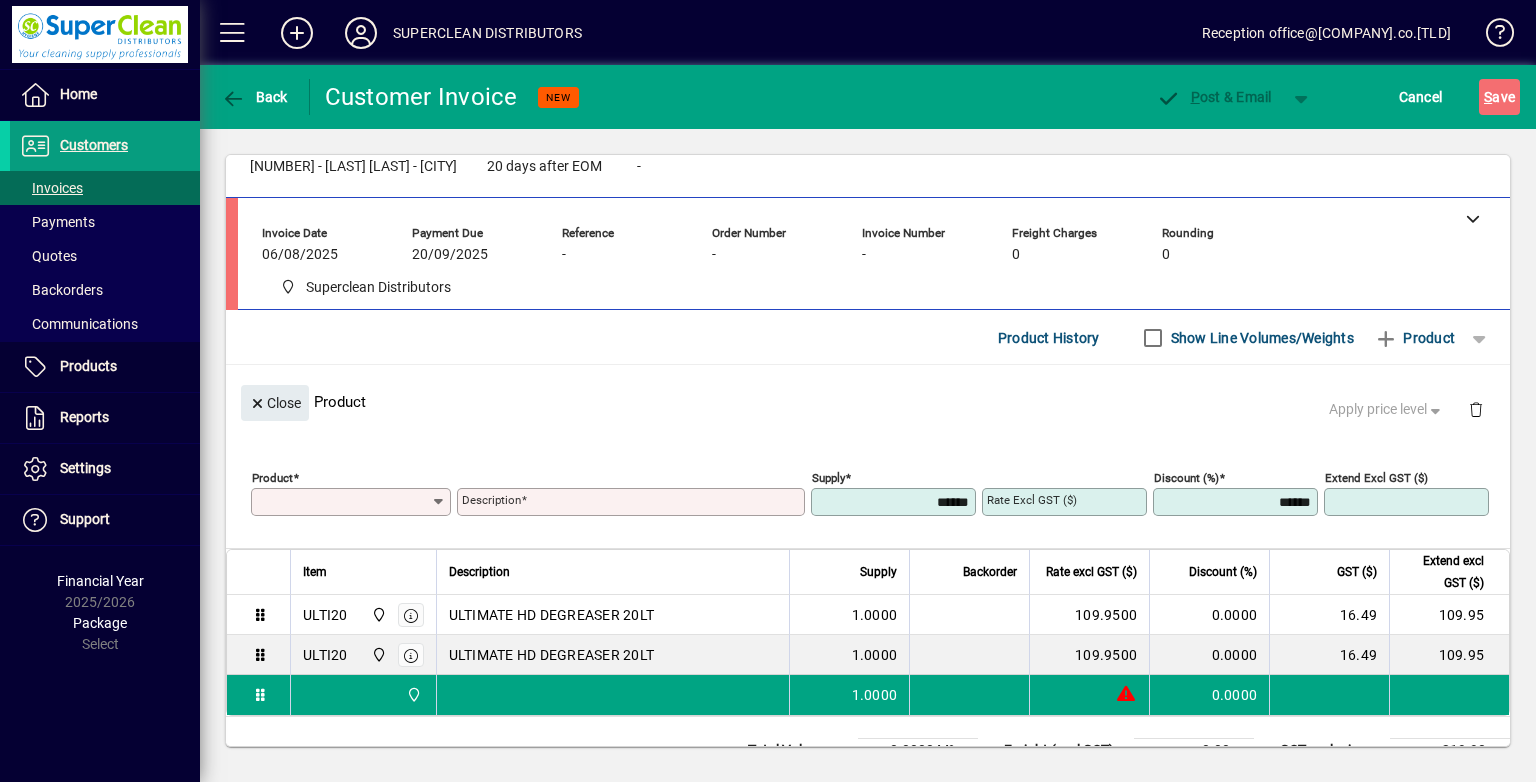 scroll, scrollTop: 0, scrollLeft: 0, axis: both 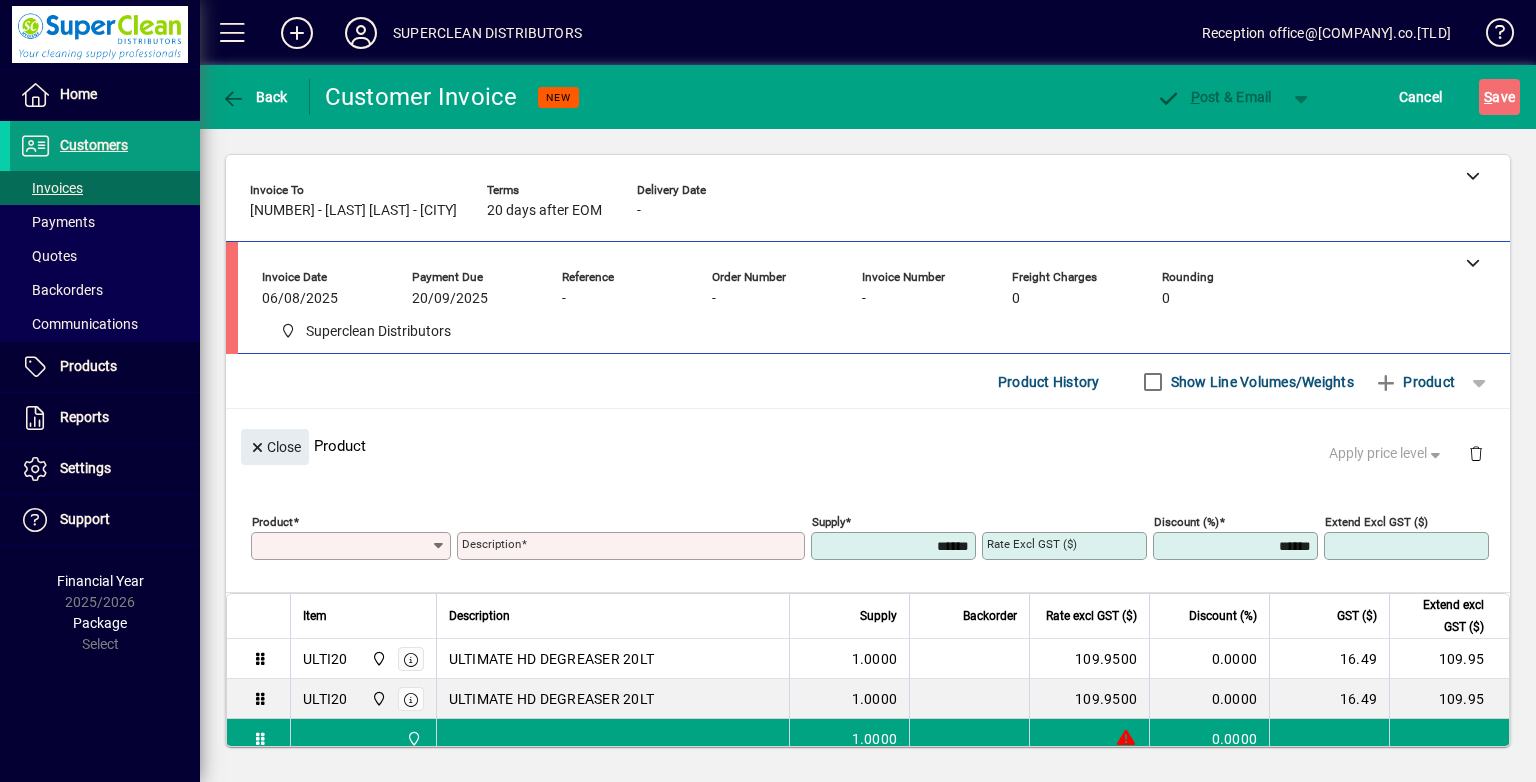 type on "**********" 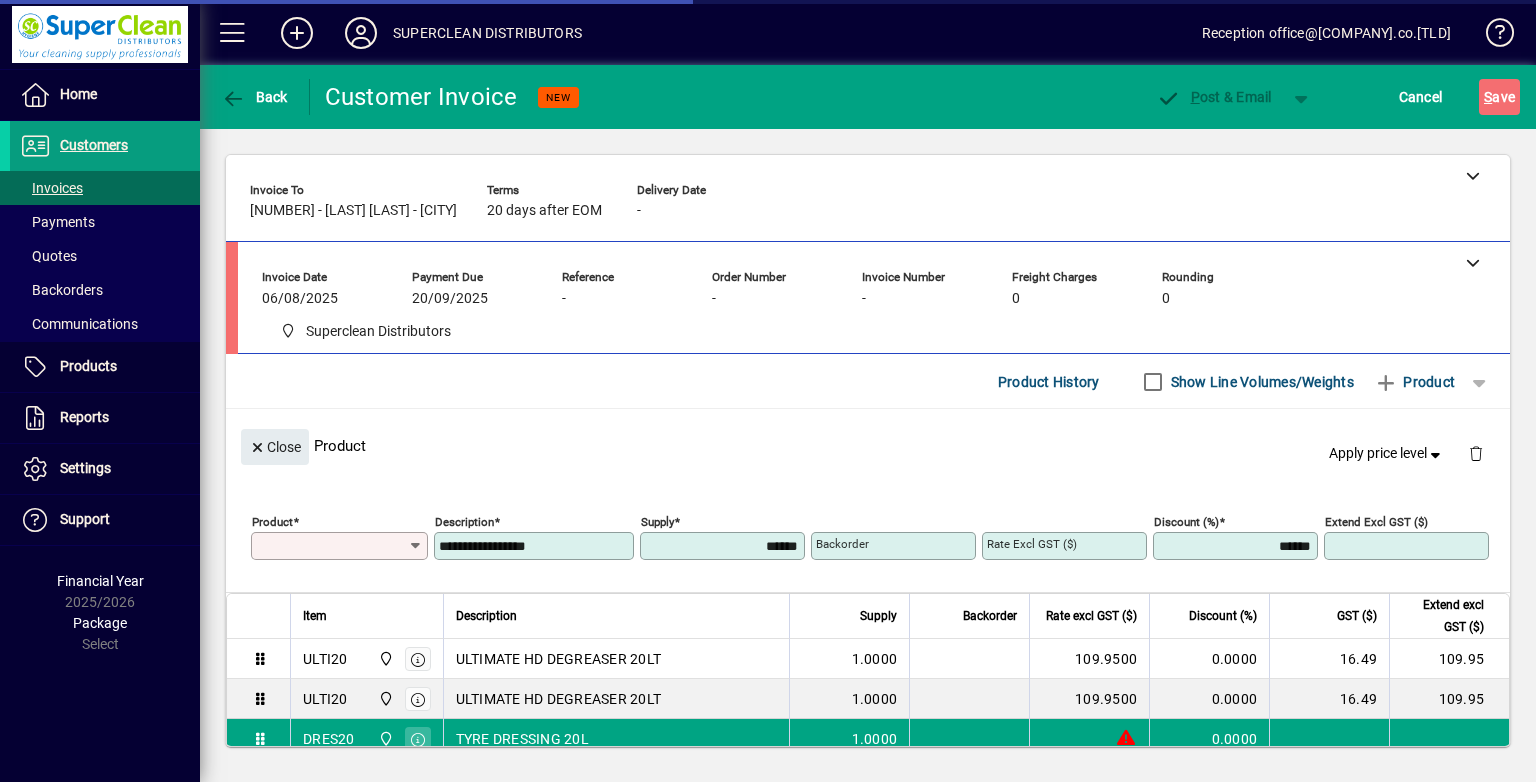 type on "********" 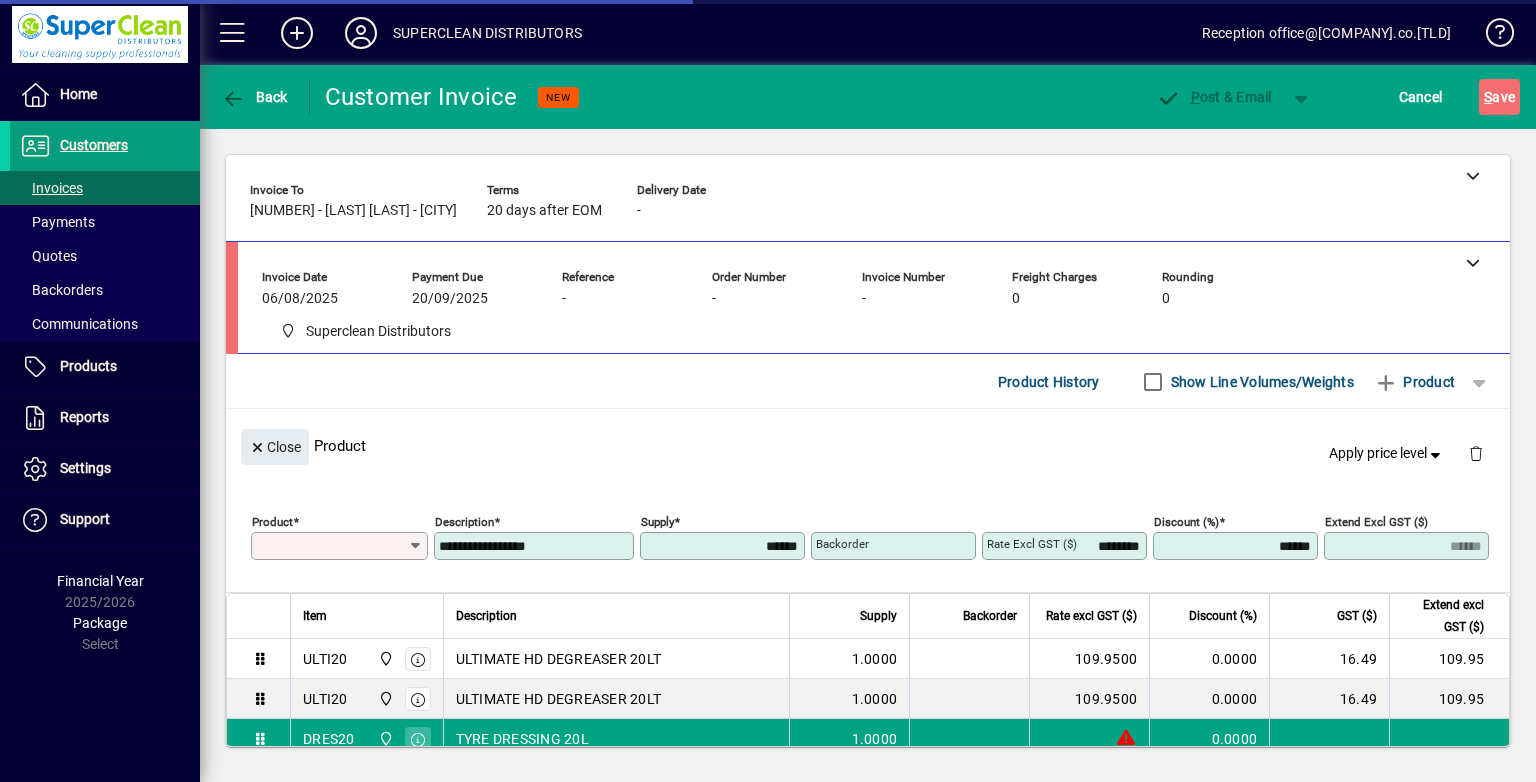type on "******" 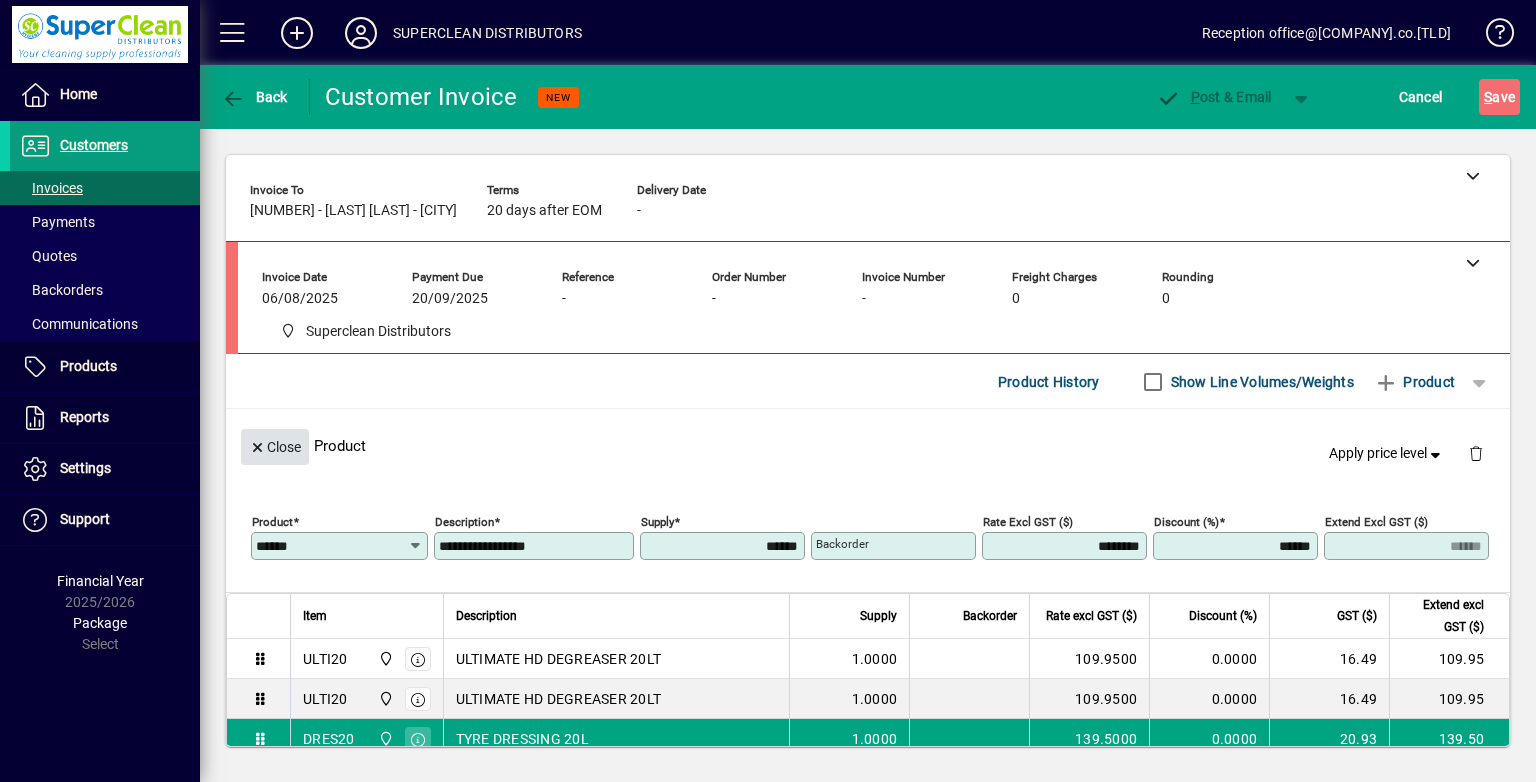 click on "Close" 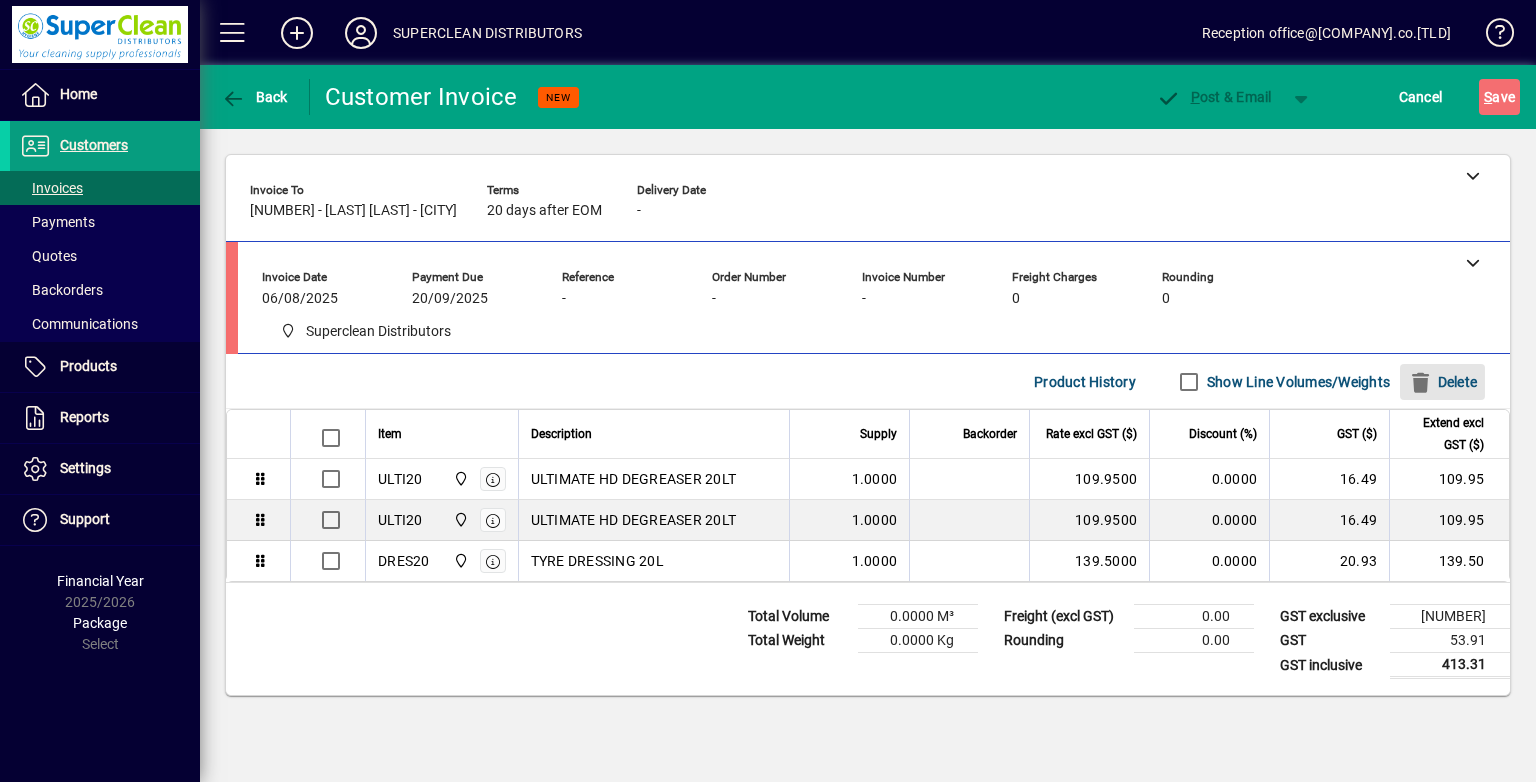 drag, startPoint x: 1432, startPoint y: 372, endPoint x: 1153, endPoint y: 355, distance: 279.51746 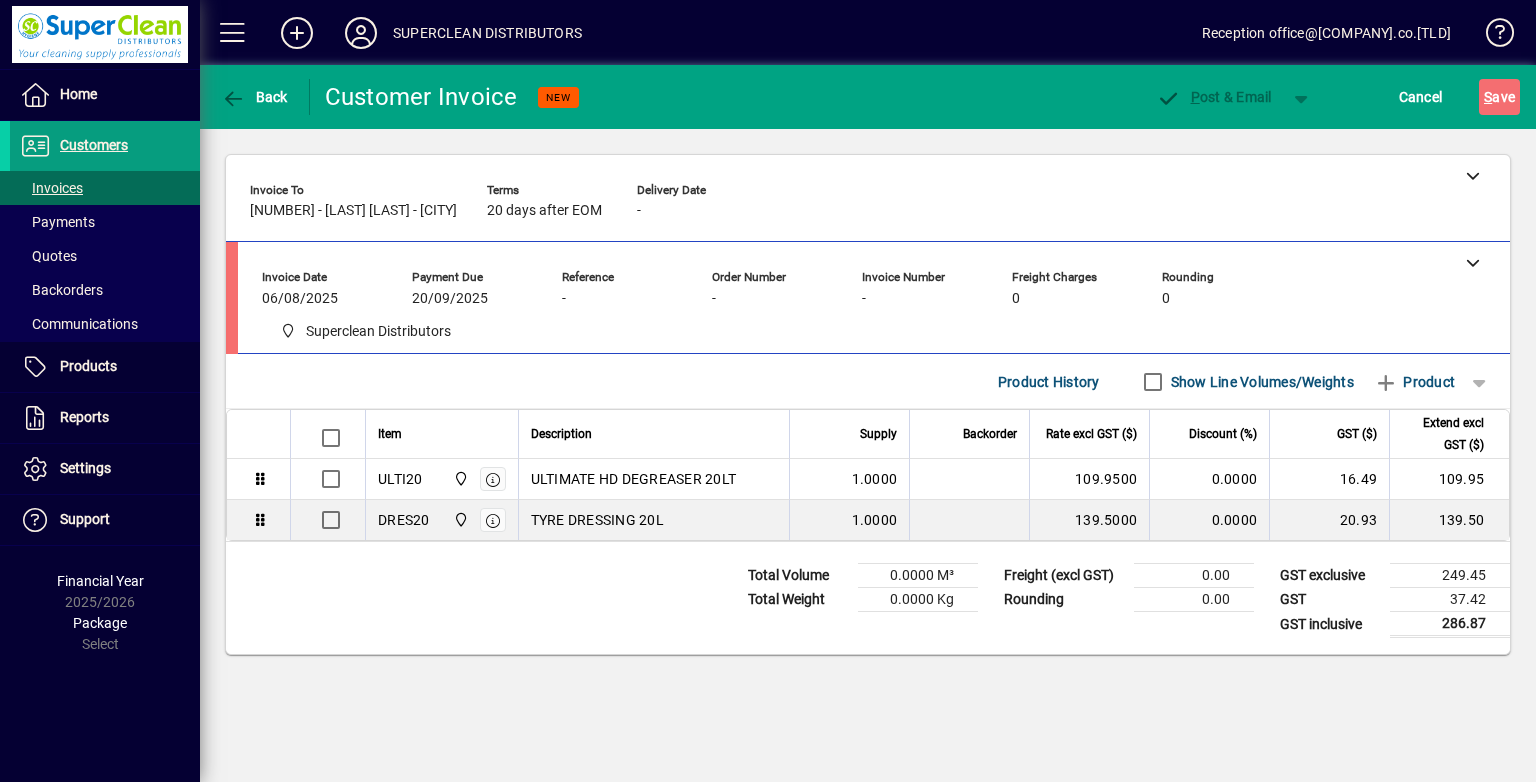click on "**********" 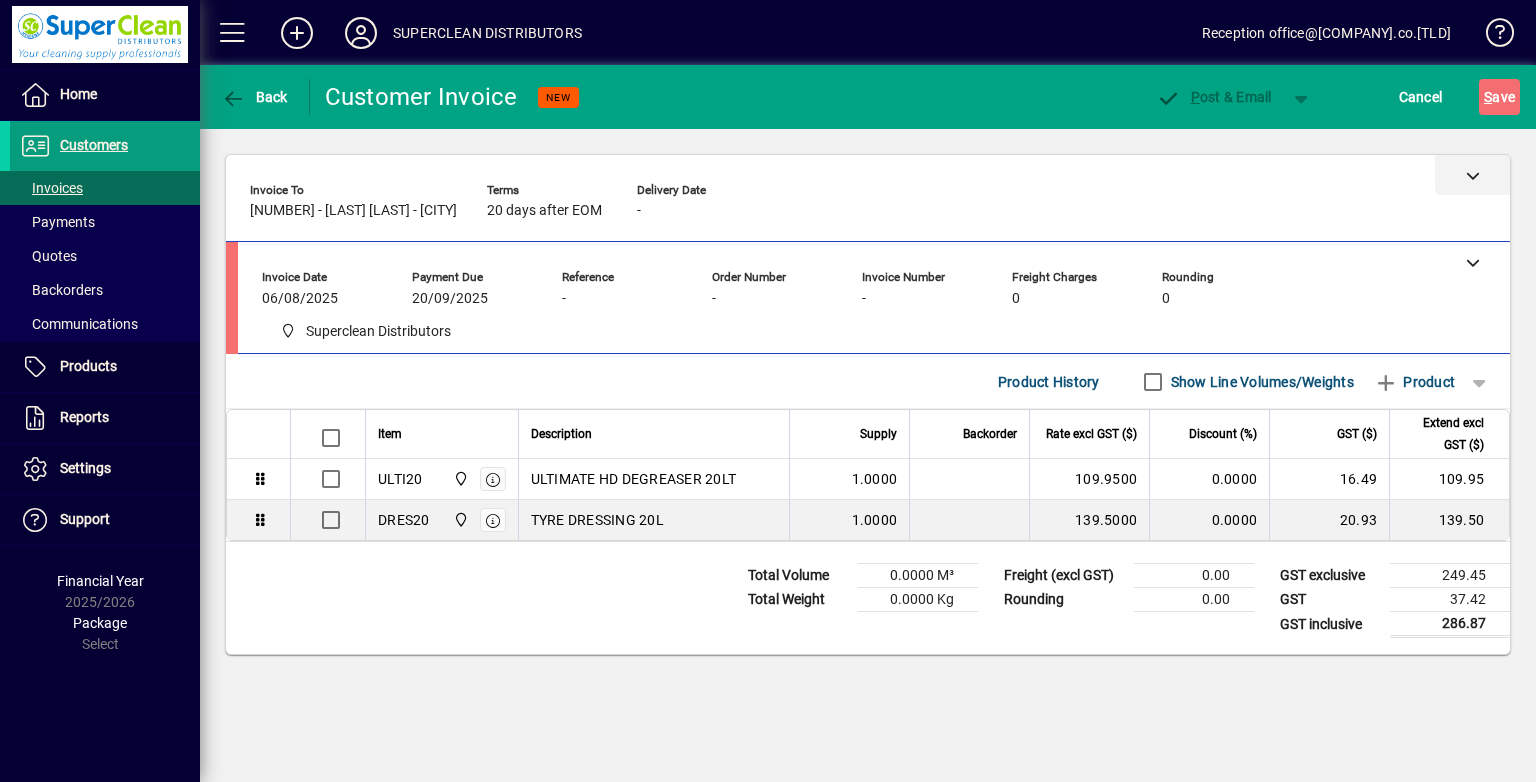 click 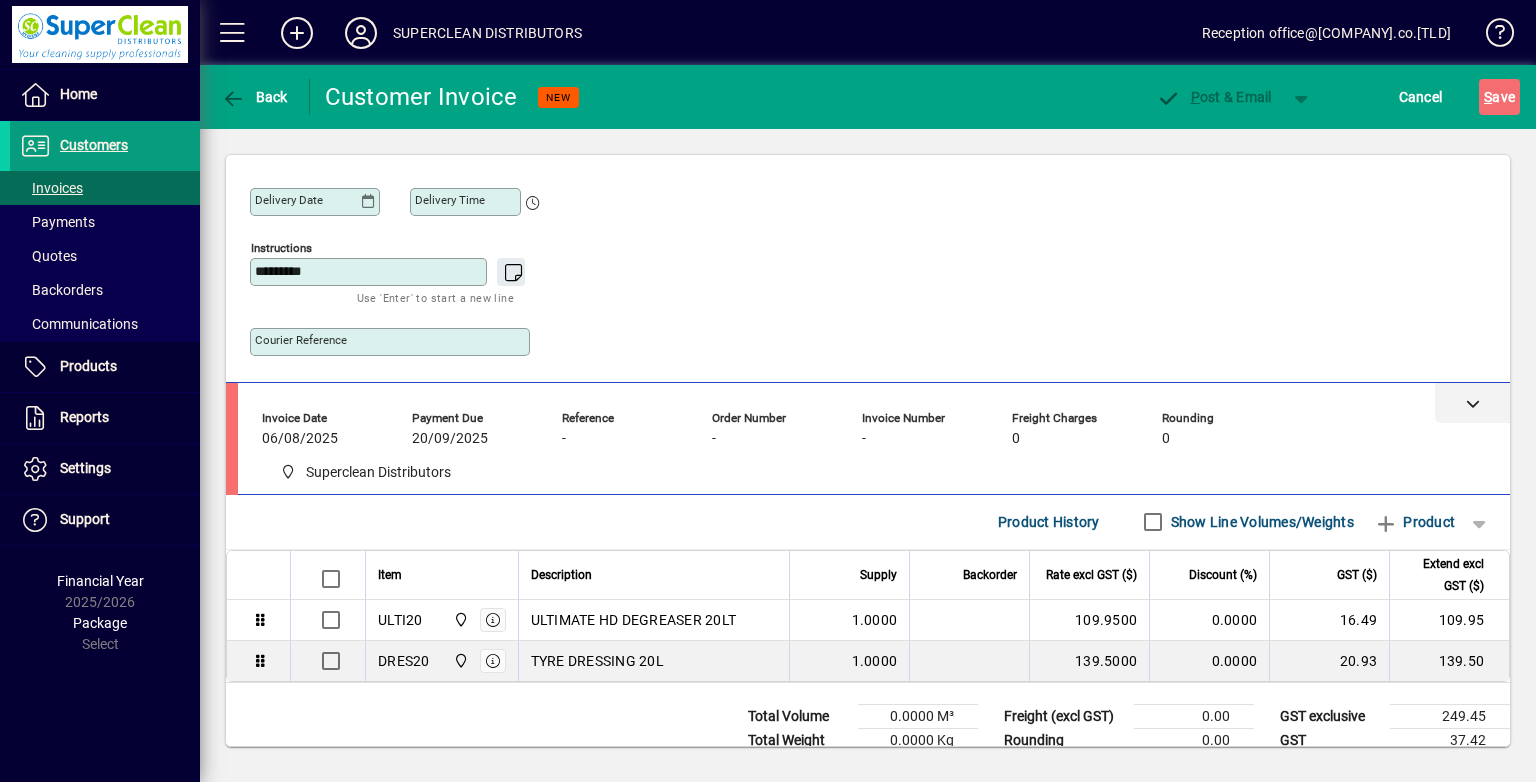 click 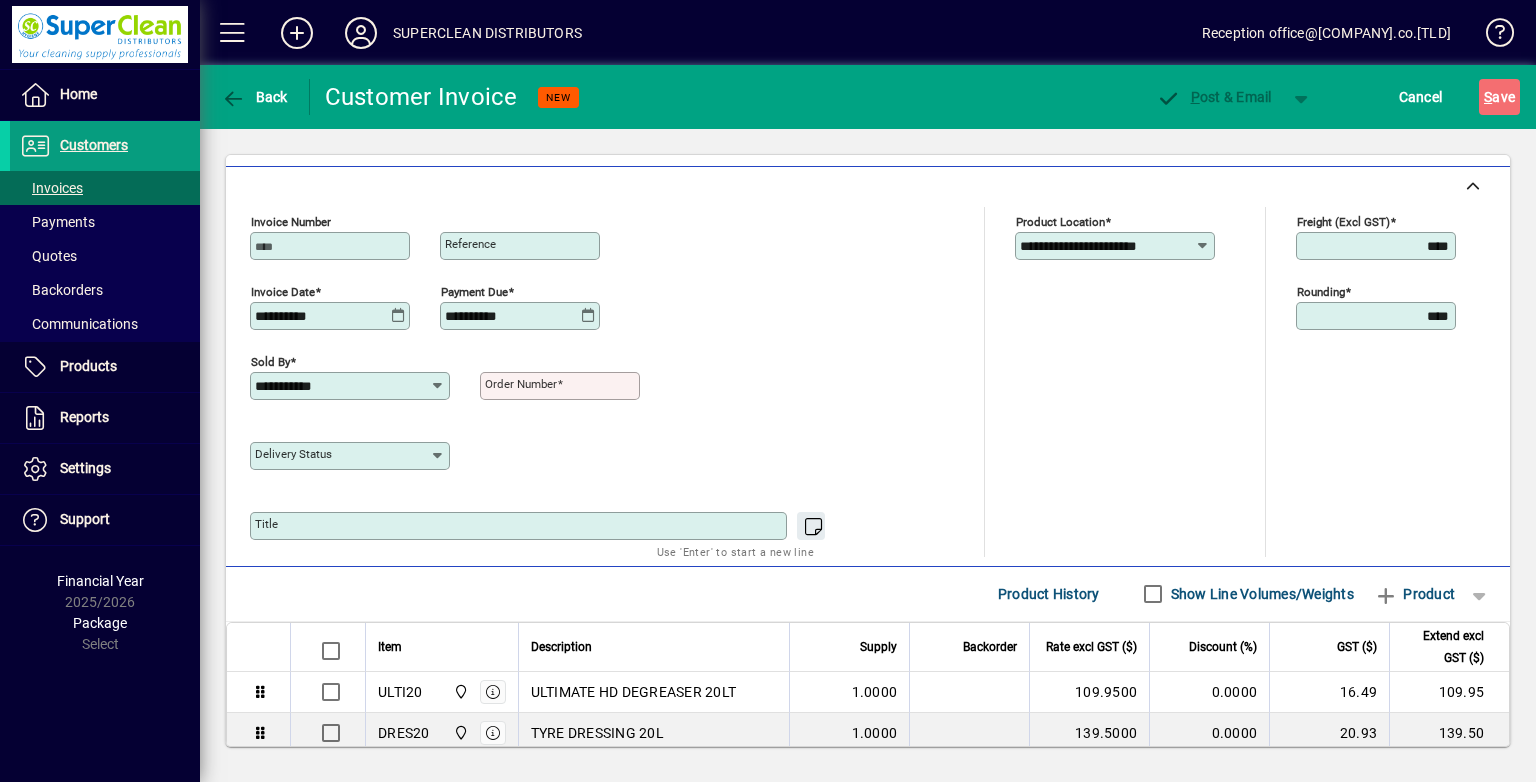 scroll, scrollTop: 800, scrollLeft: 0, axis: vertical 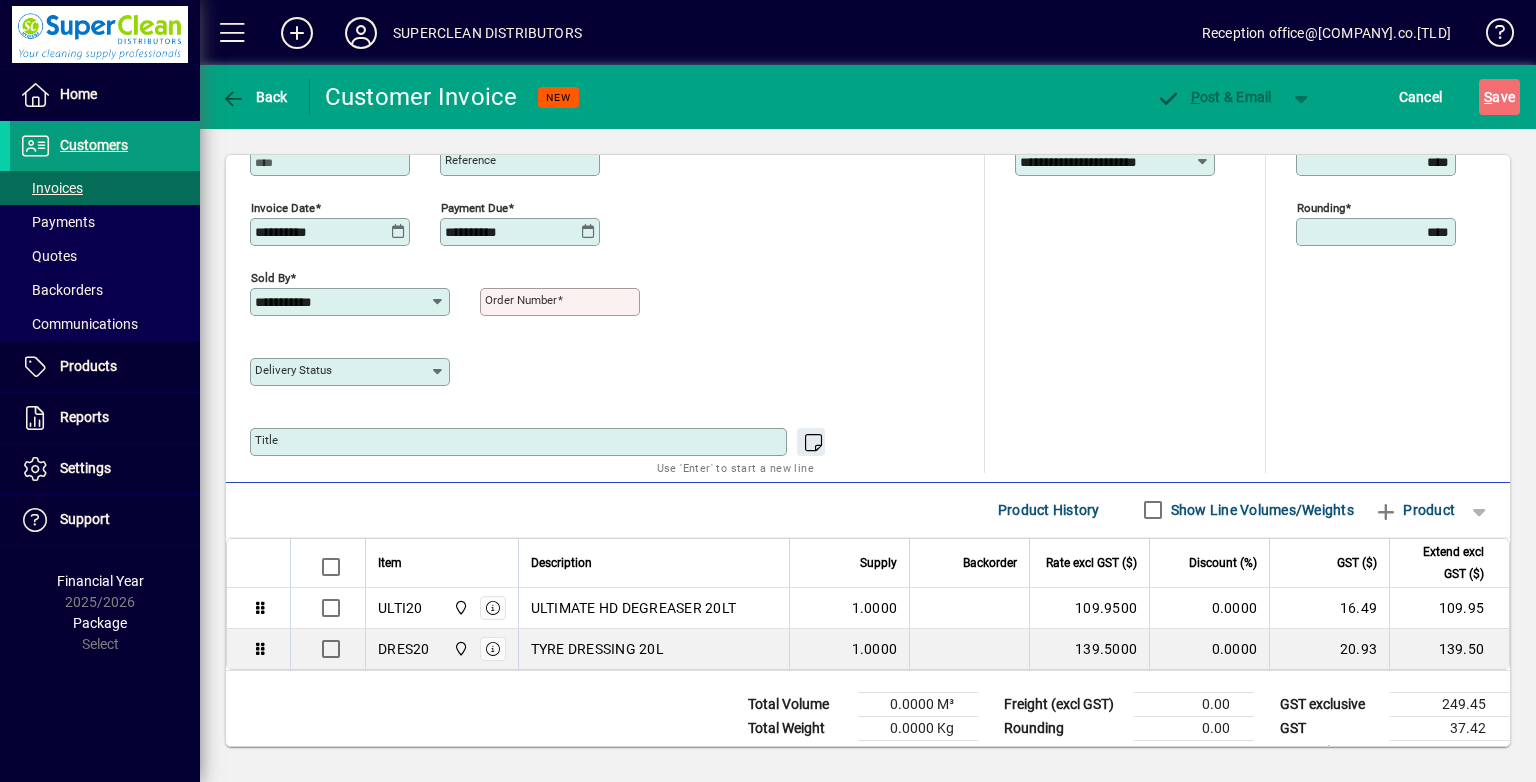 click on "Order number" at bounding box center [521, 300] 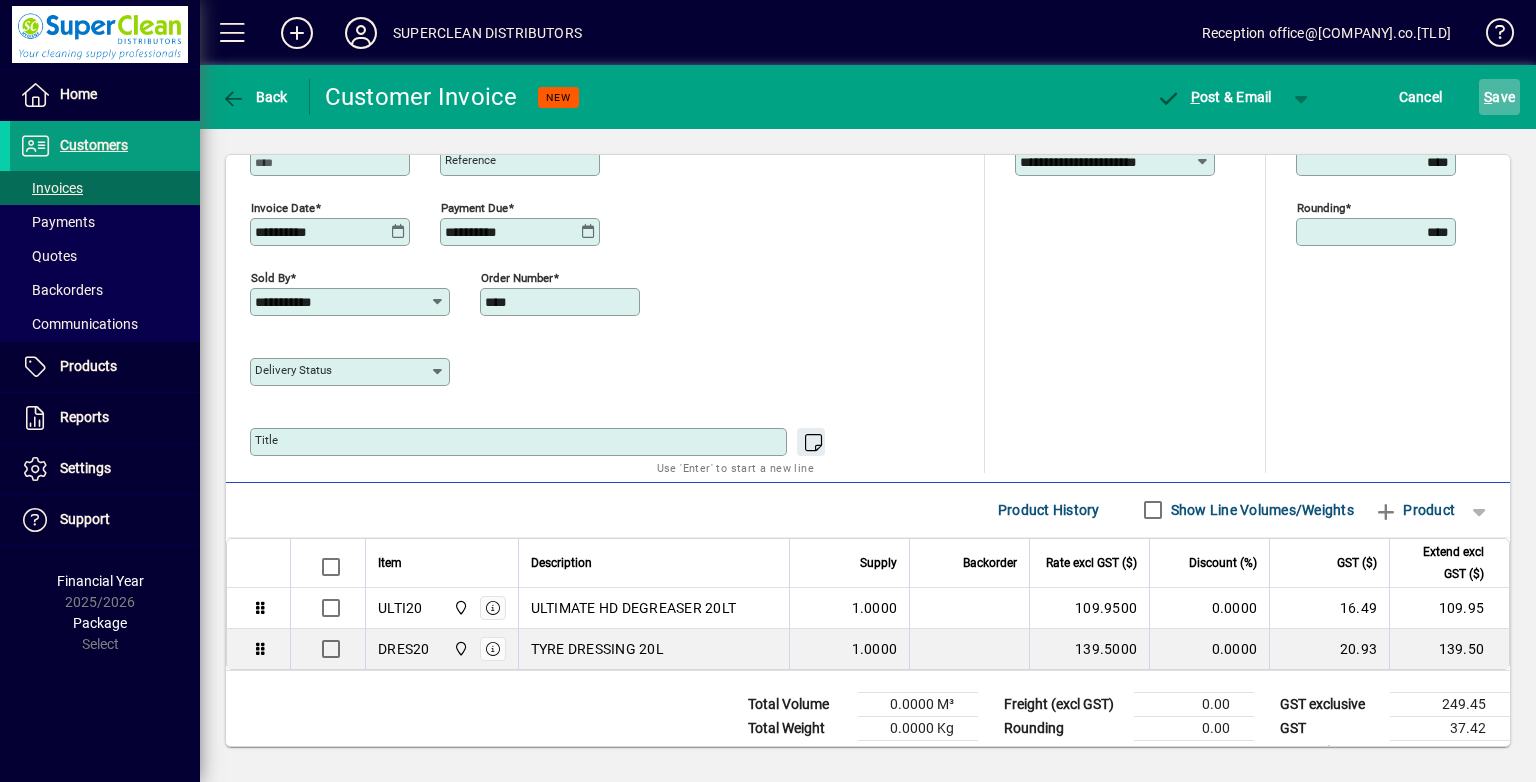 type on "****" 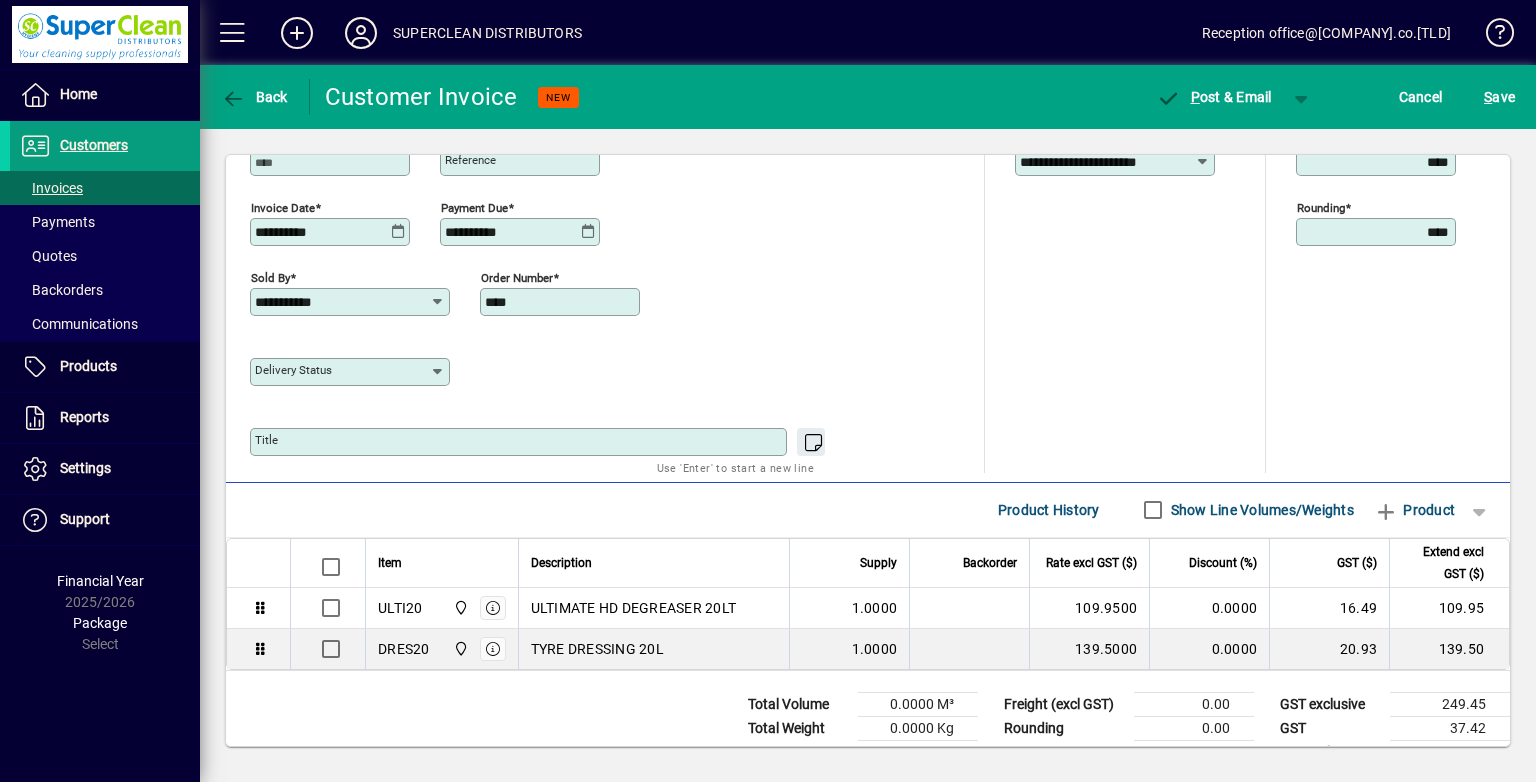 drag, startPoint x: 1496, startPoint y: 94, endPoint x: 1480, endPoint y: 135, distance: 44.011364 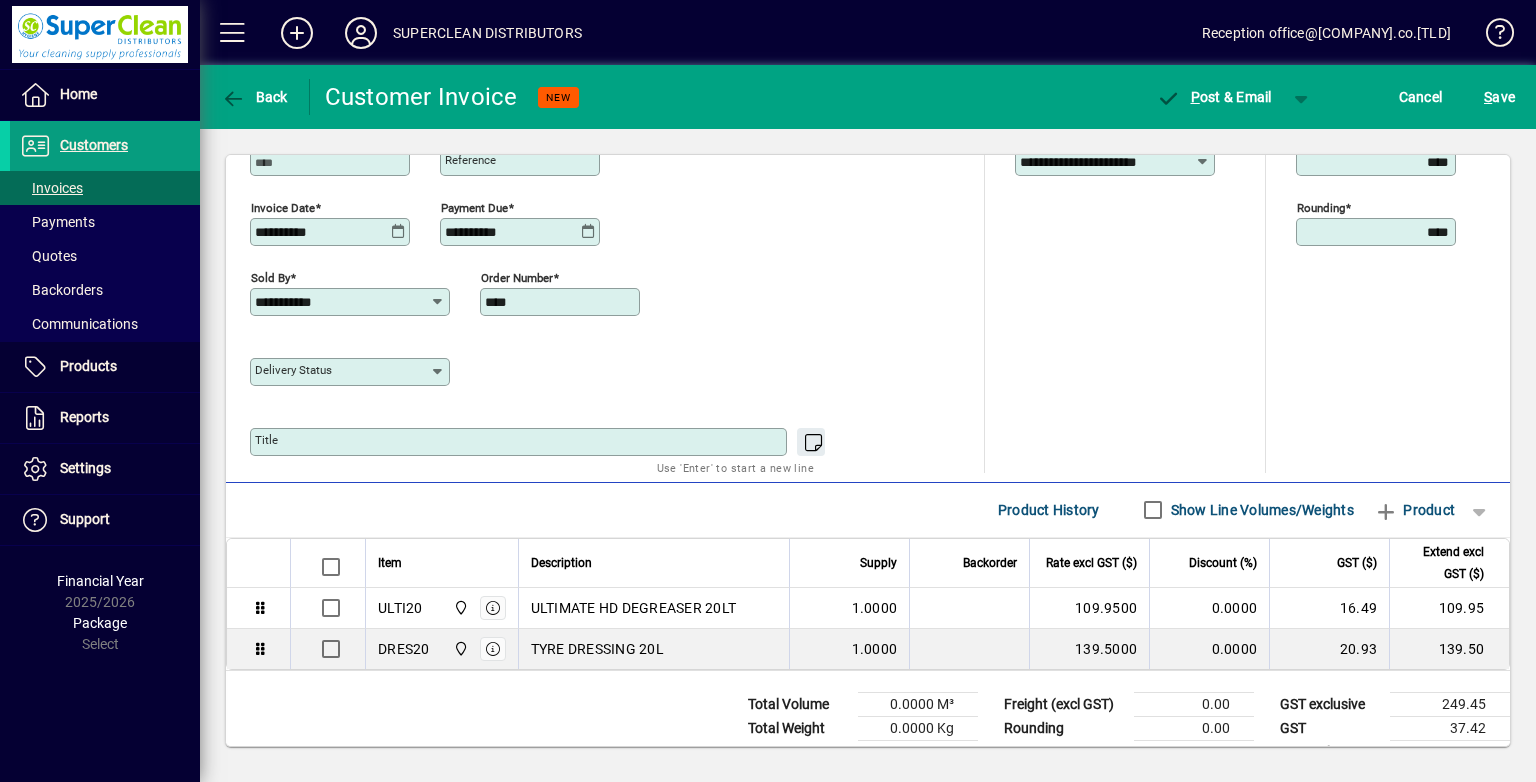 click on "S ave" 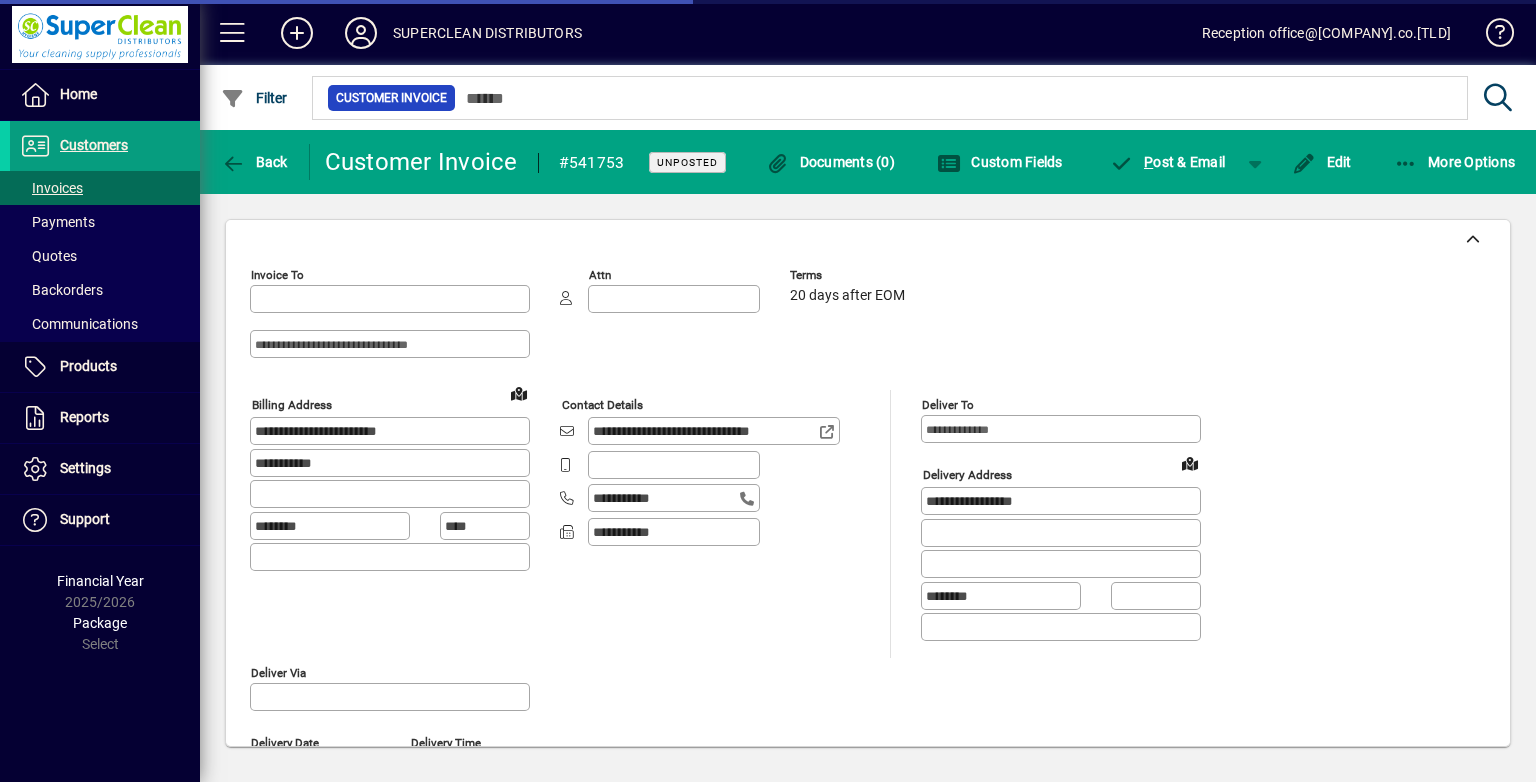 type on "**********" 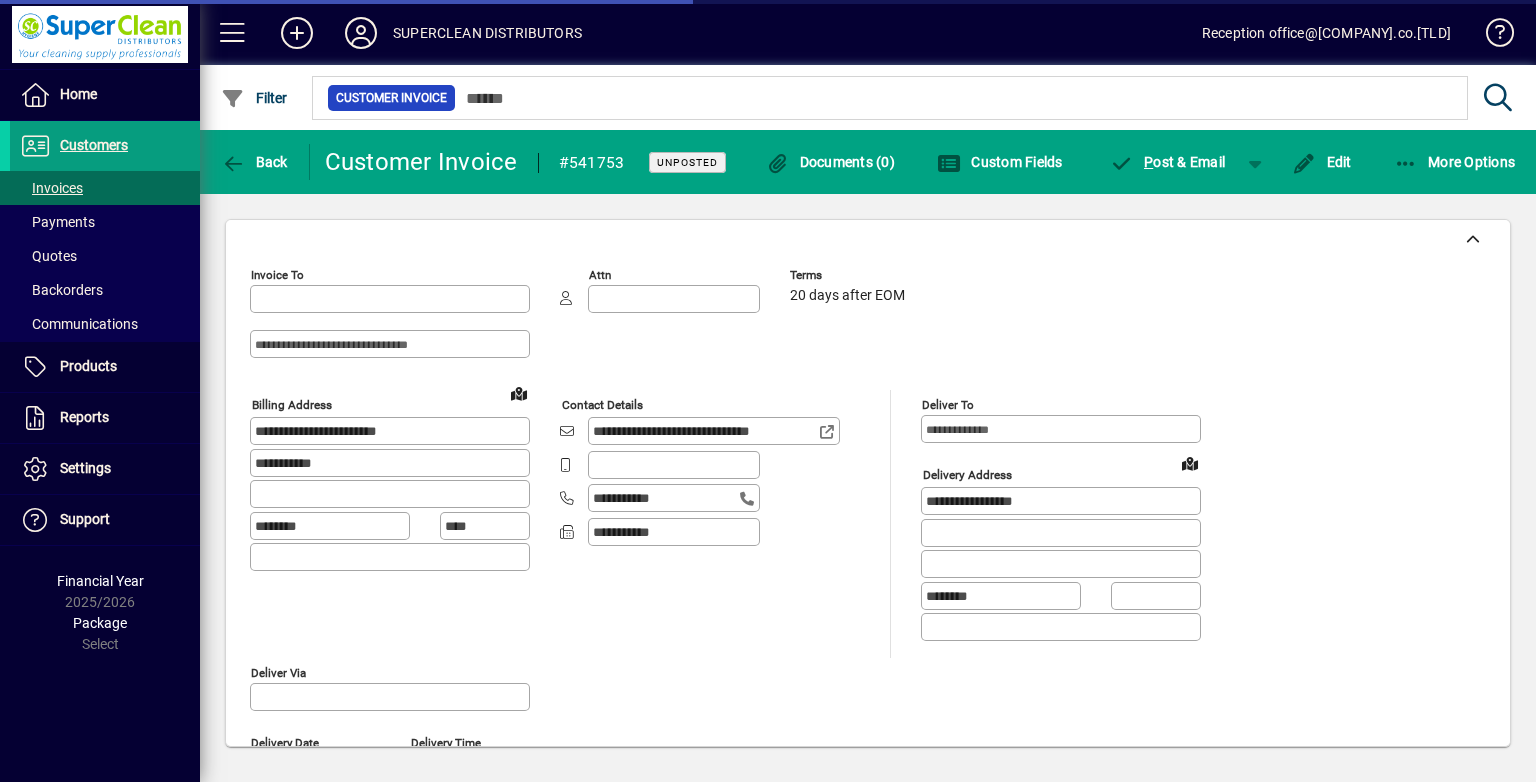 type on "**********" 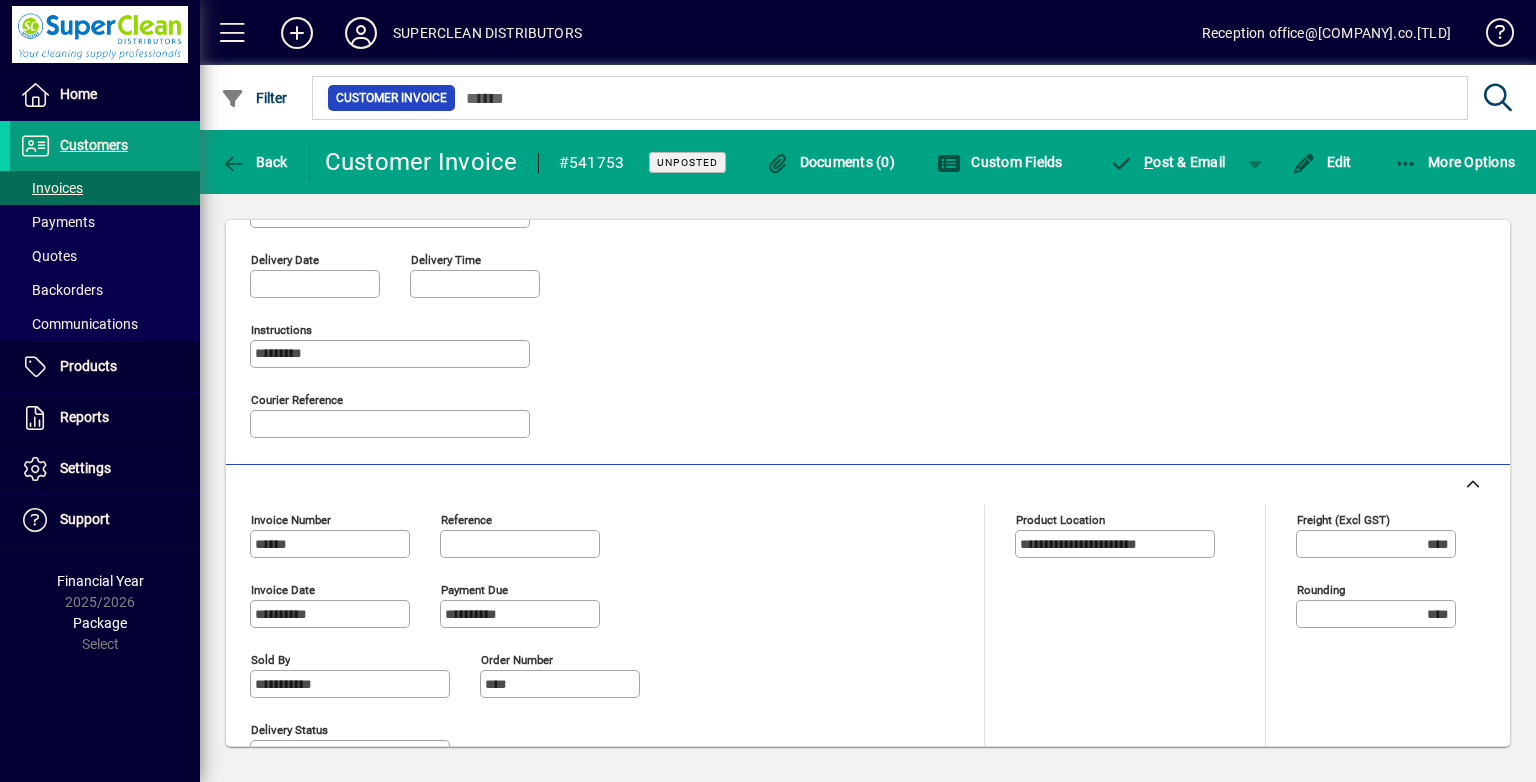 scroll, scrollTop: 700, scrollLeft: 0, axis: vertical 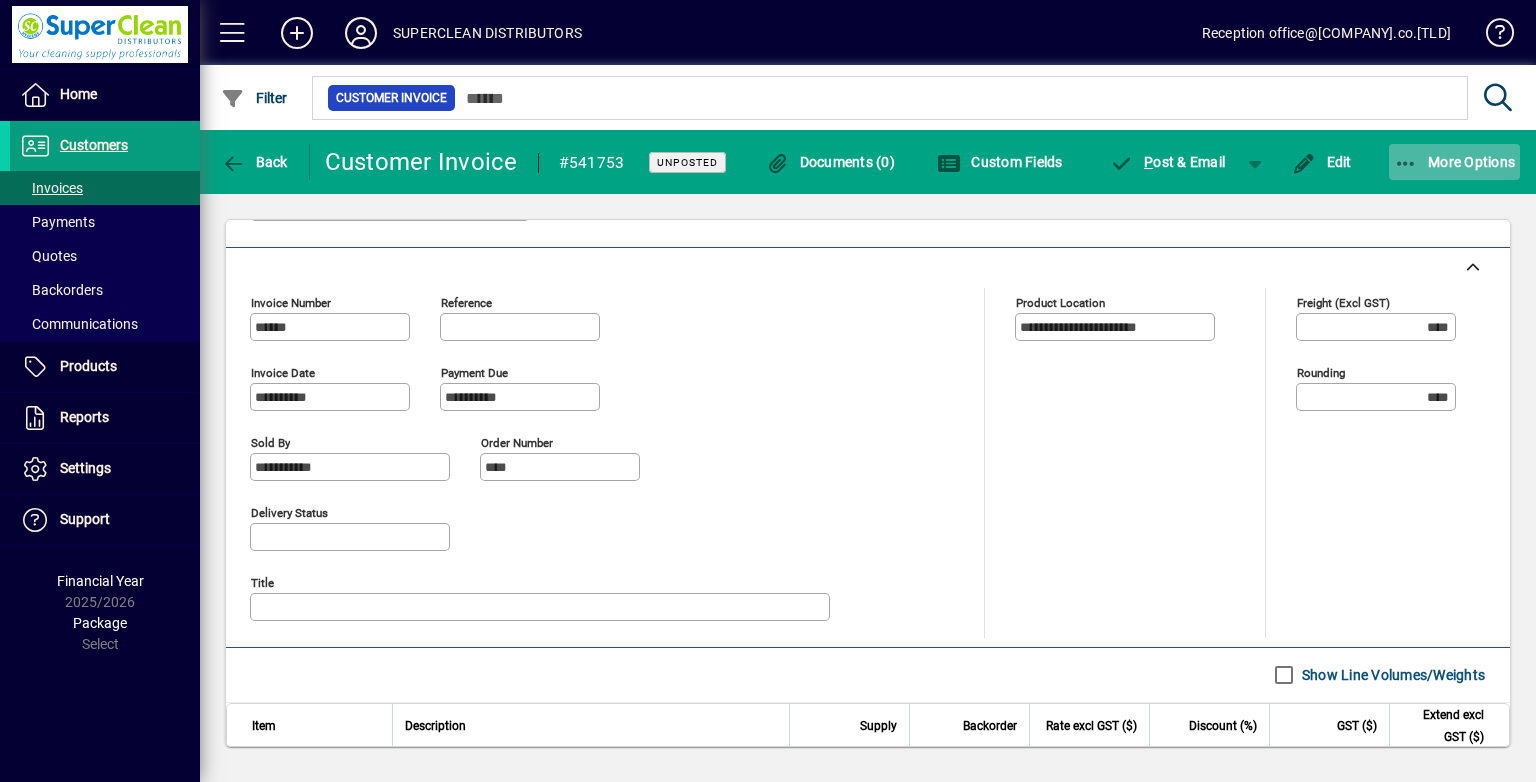 click on "More Options" 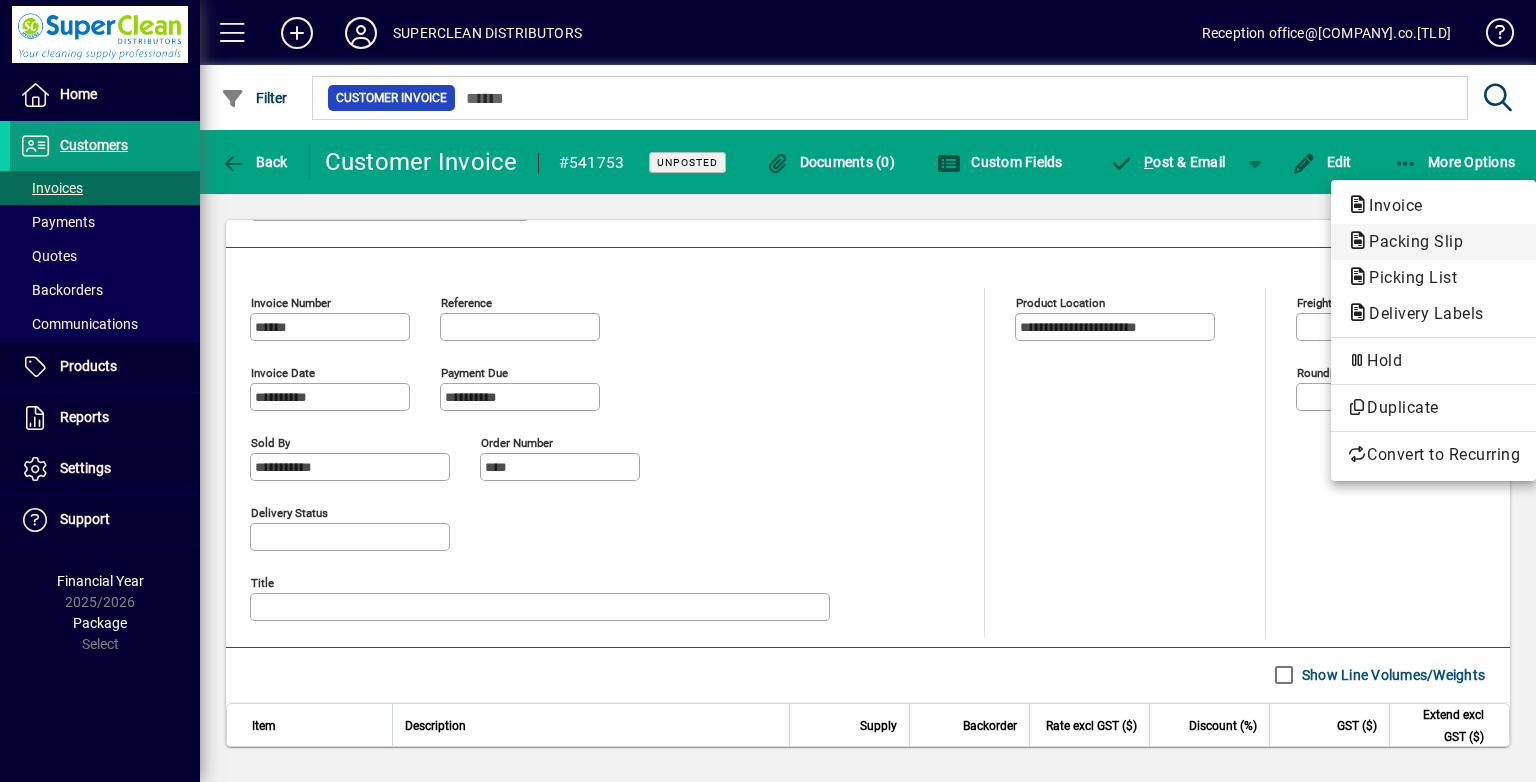 click on "Packing Slip" at bounding box center [1407, 277] 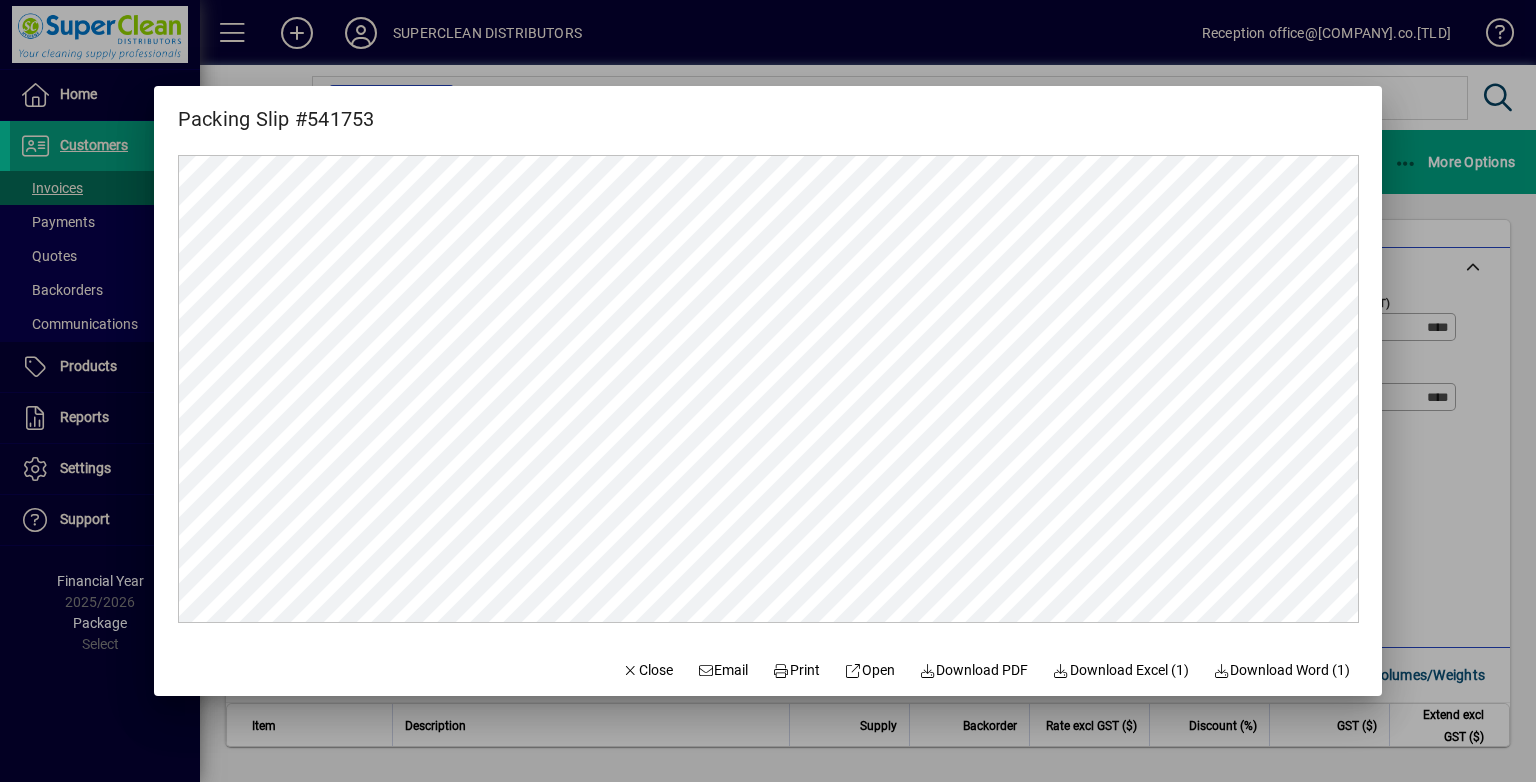 scroll, scrollTop: 0, scrollLeft: 0, axis: both 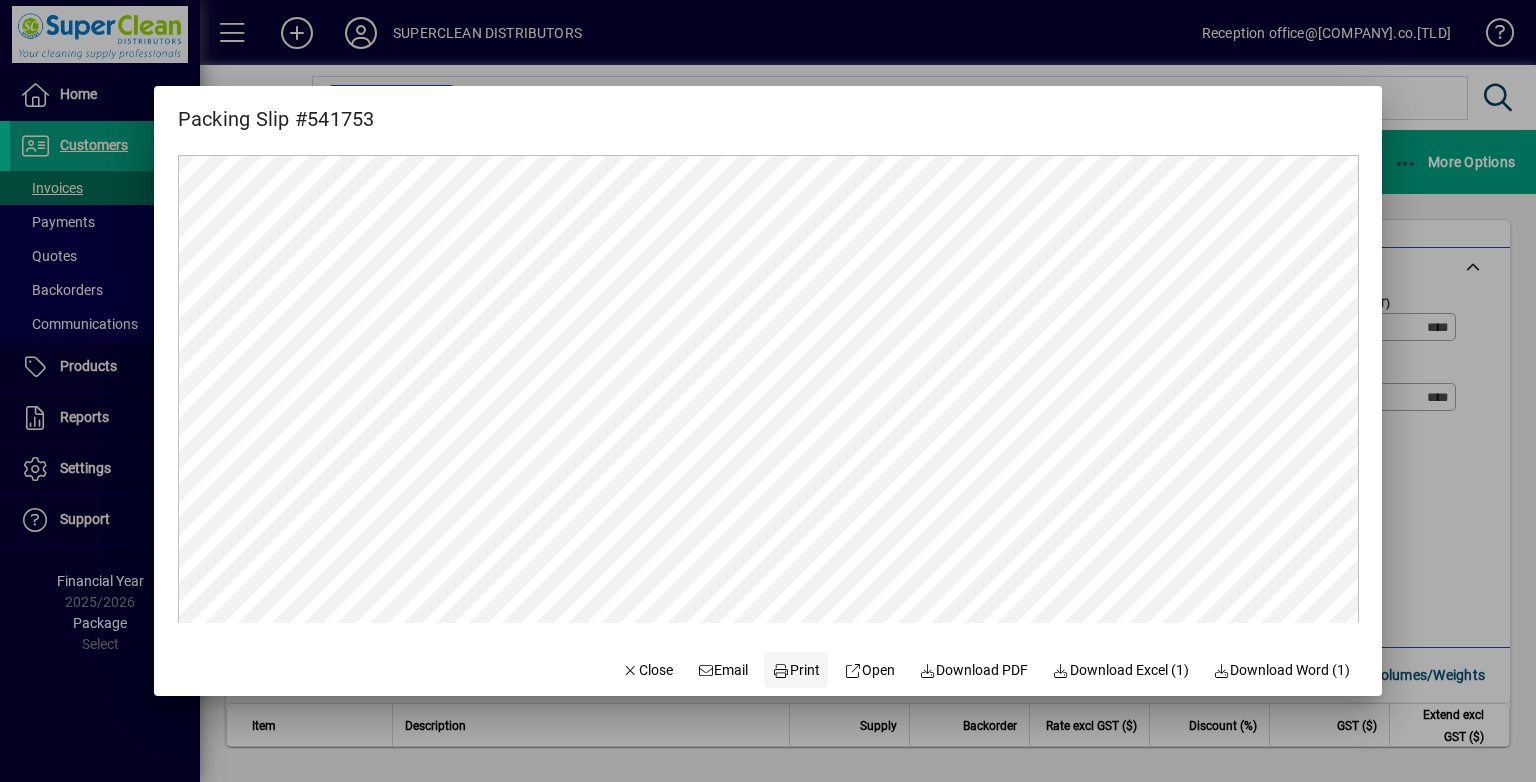 click on "Print" 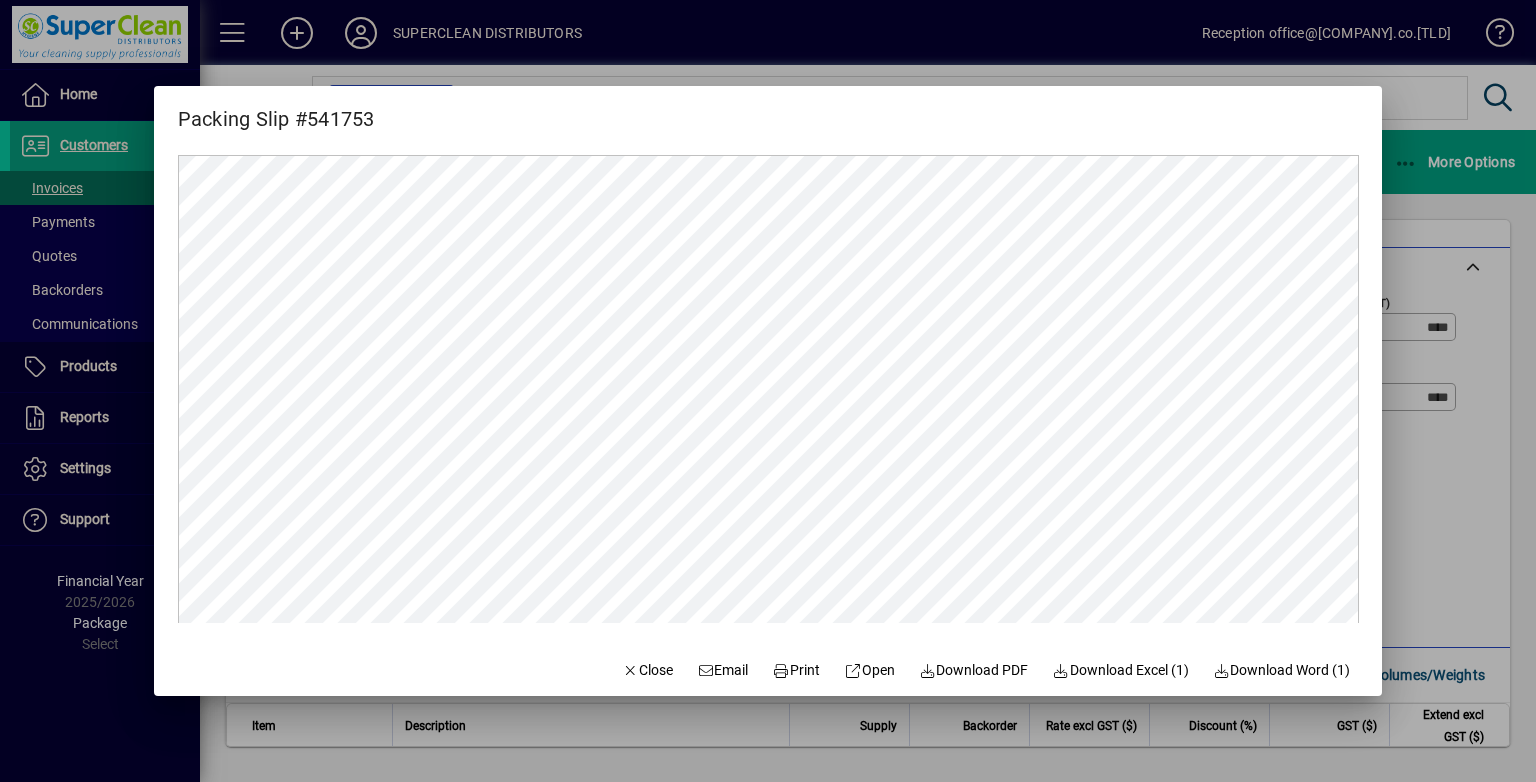drag, startPoint x: 636, startPoint y: 654, endPoint x: 490, endPoint y: 324, distance: 360.85455 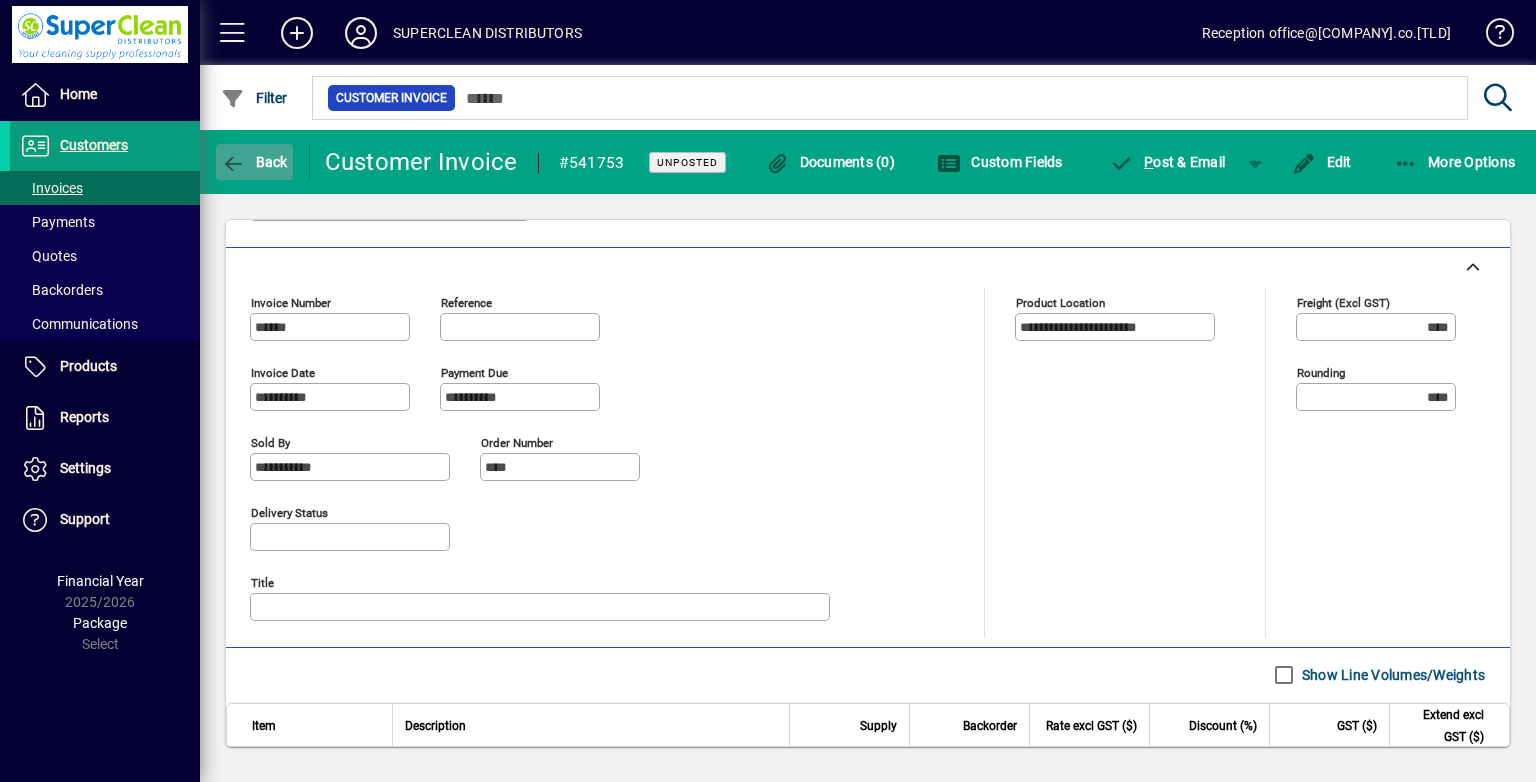 click 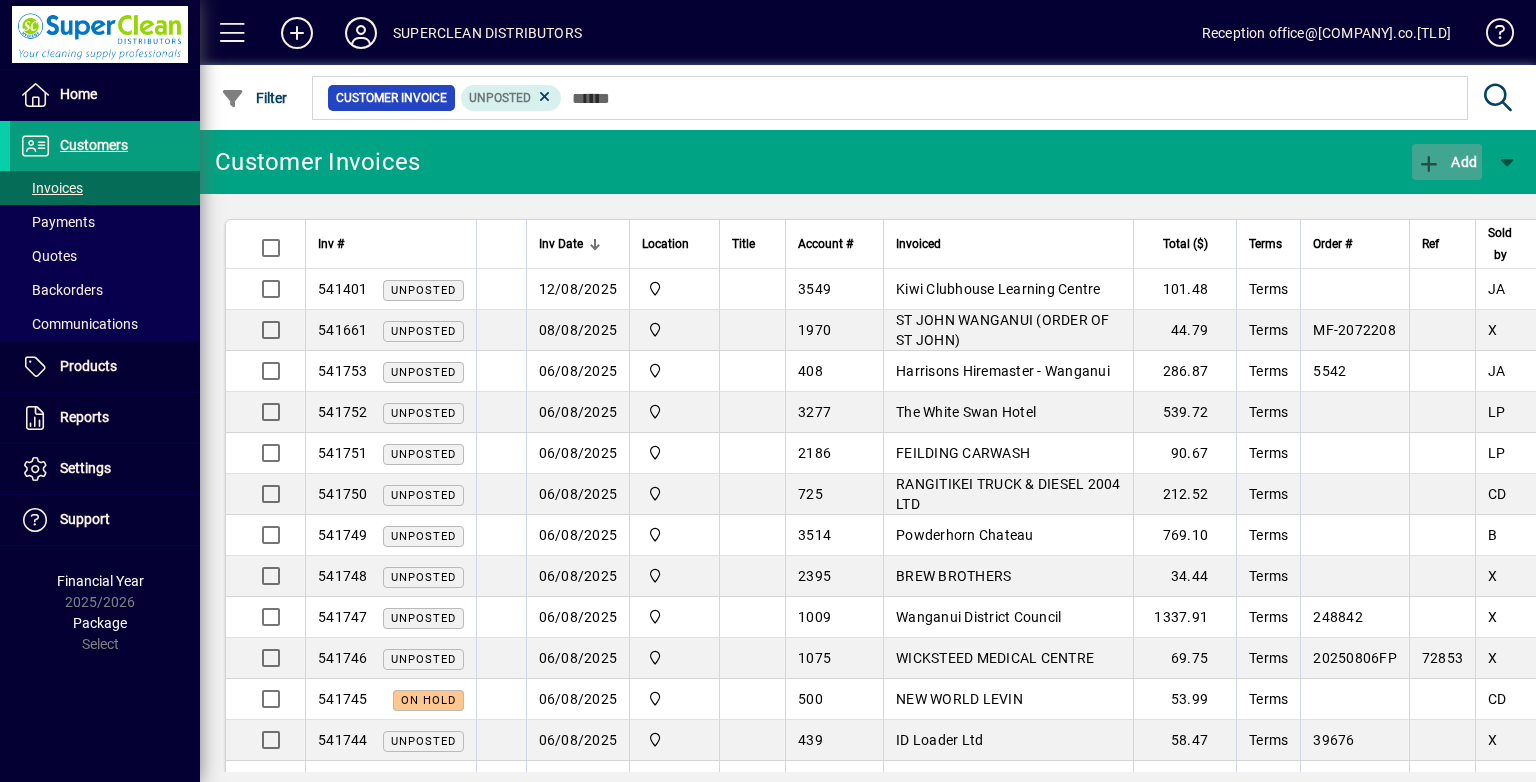 click 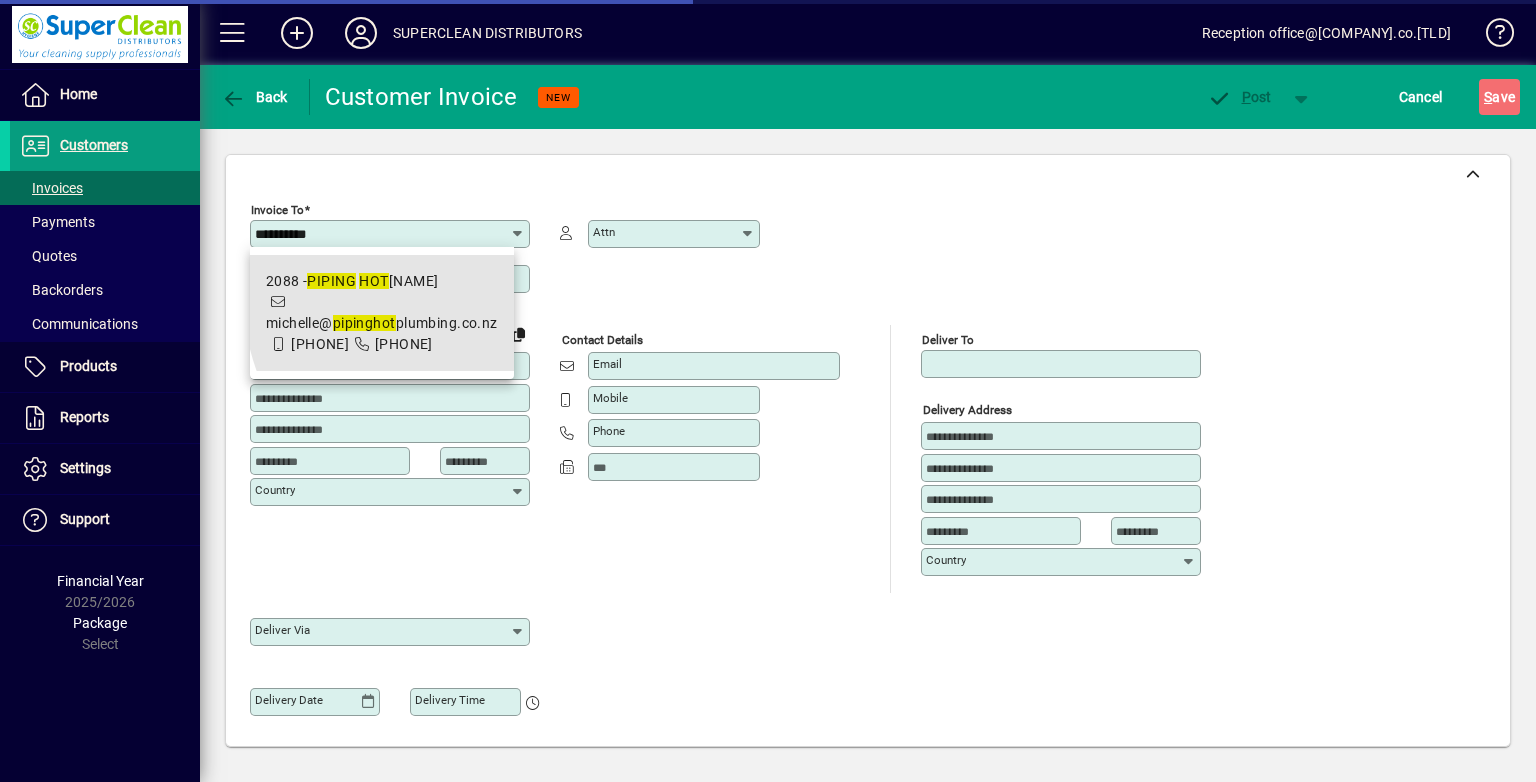 click on "[NUMBER] - [NAME]" at bounding box center [382, 281] 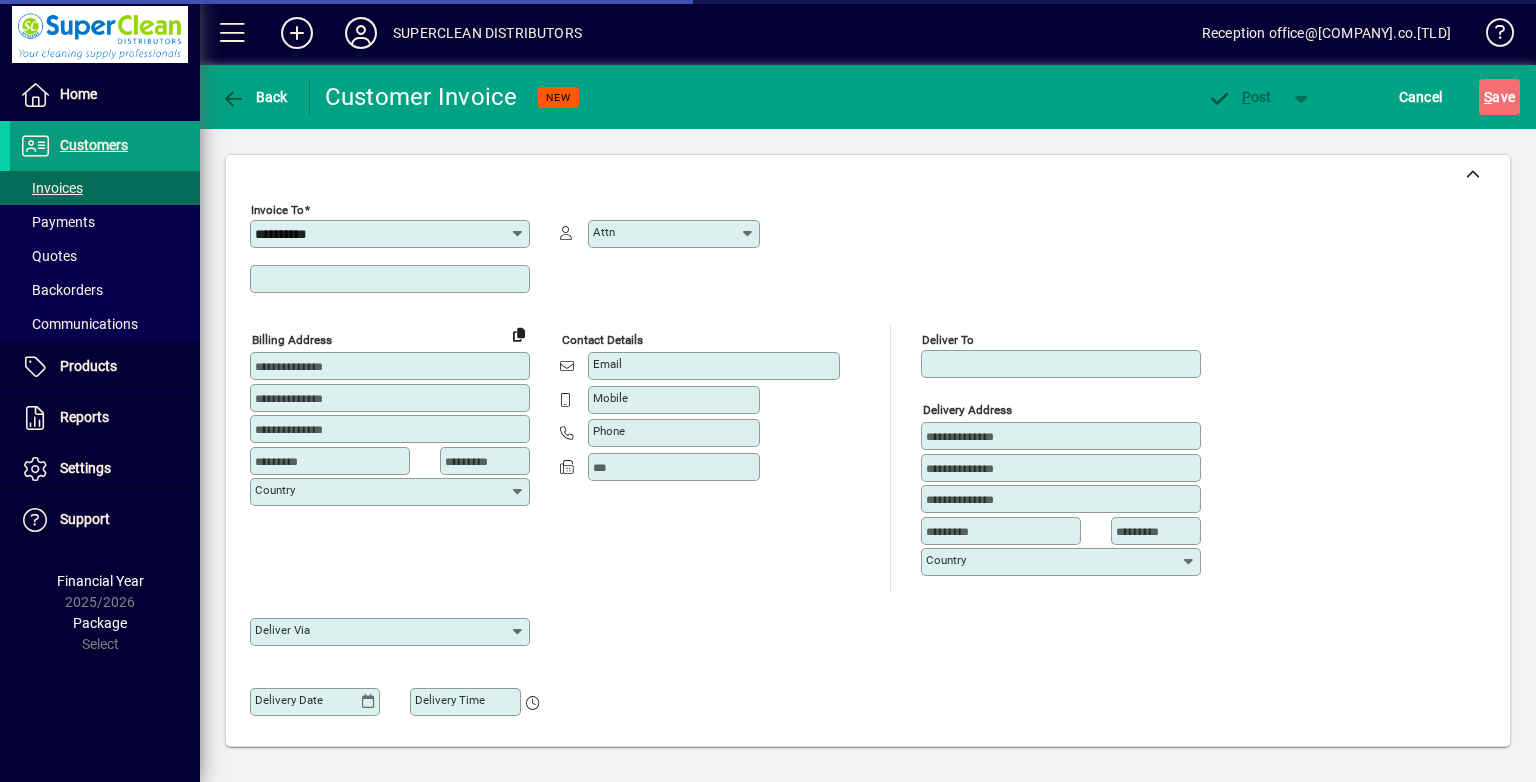 type on "**********" 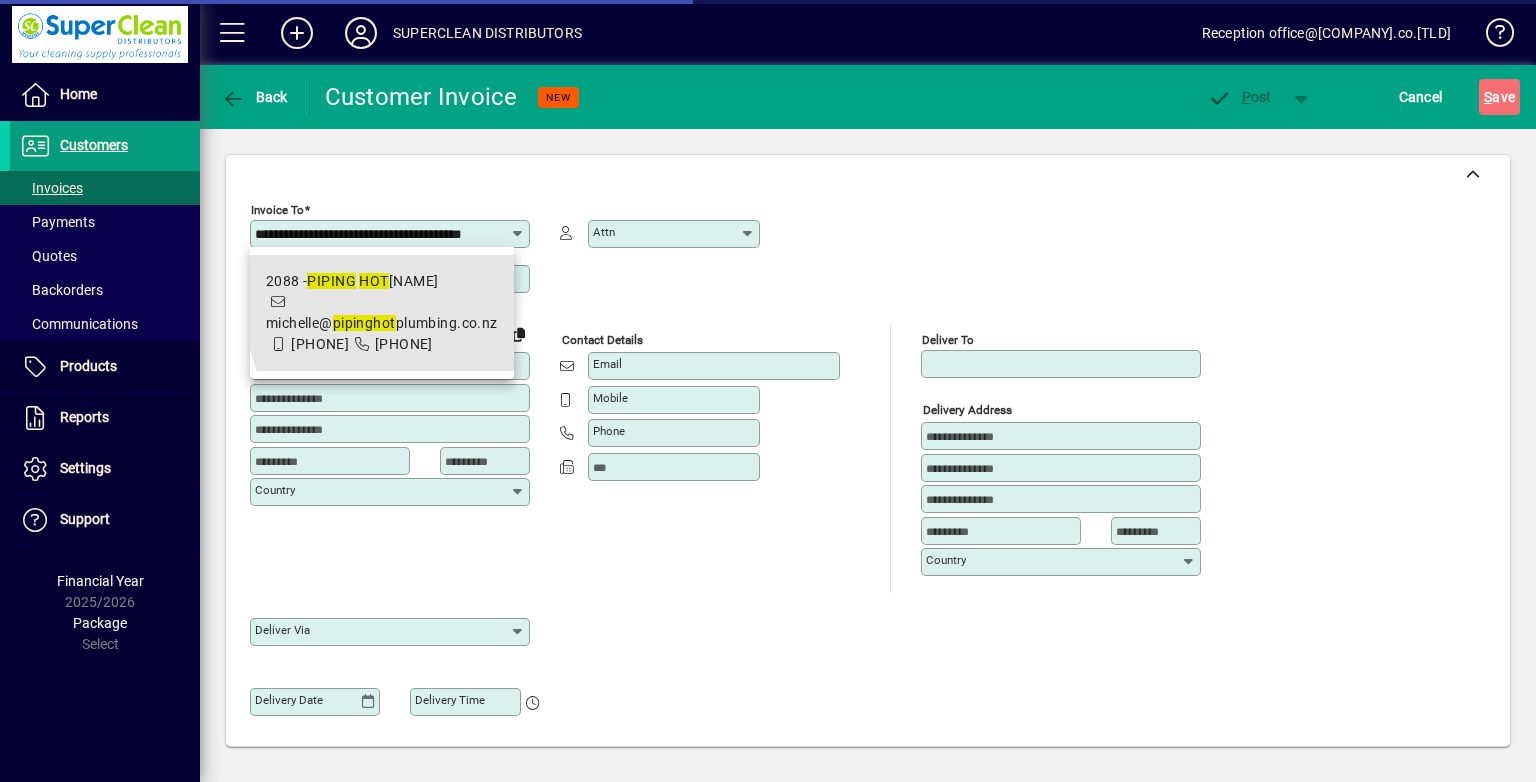 scroll, scrollTop: 0, scrollLeft: 0, axis: both 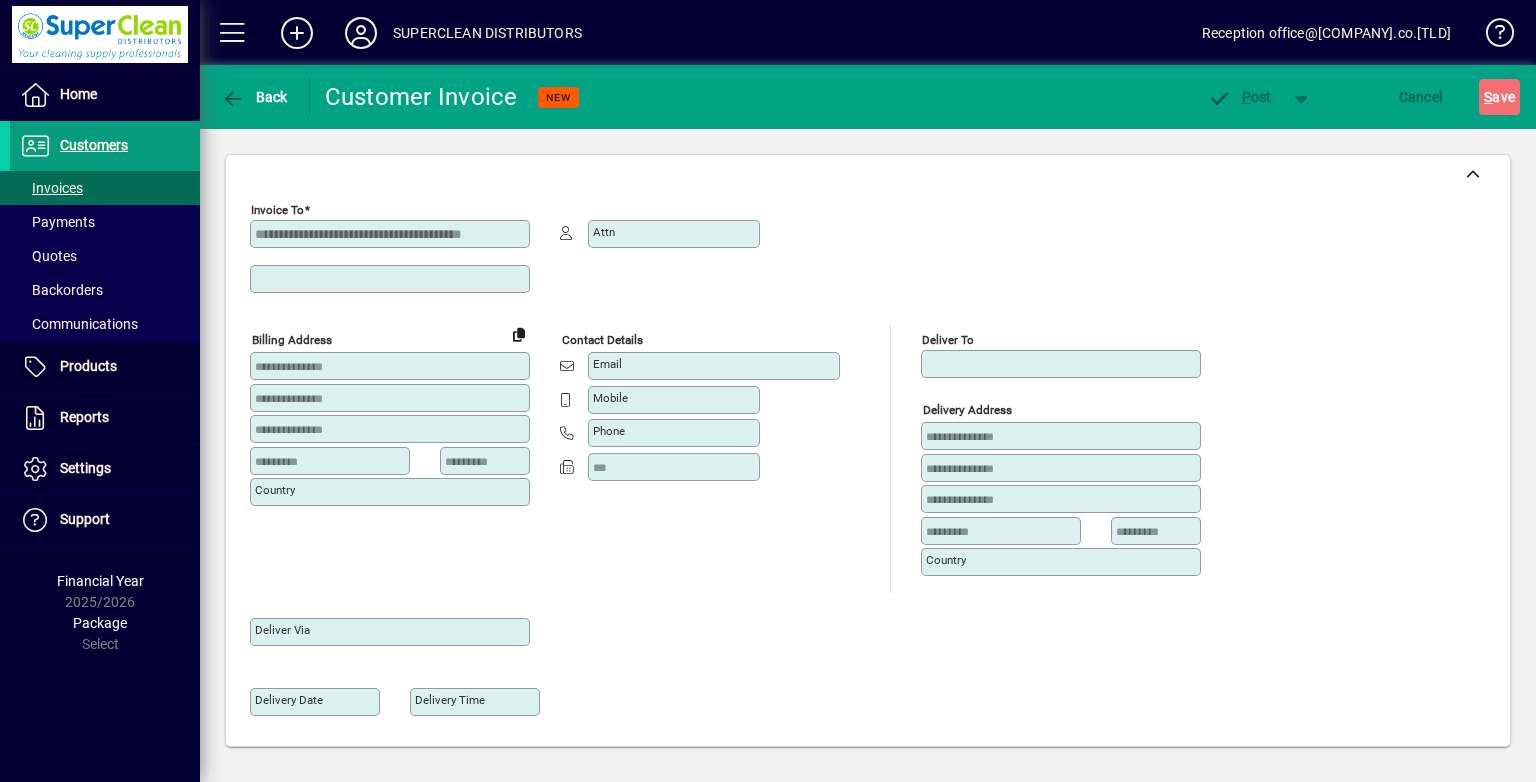 type on "**********" 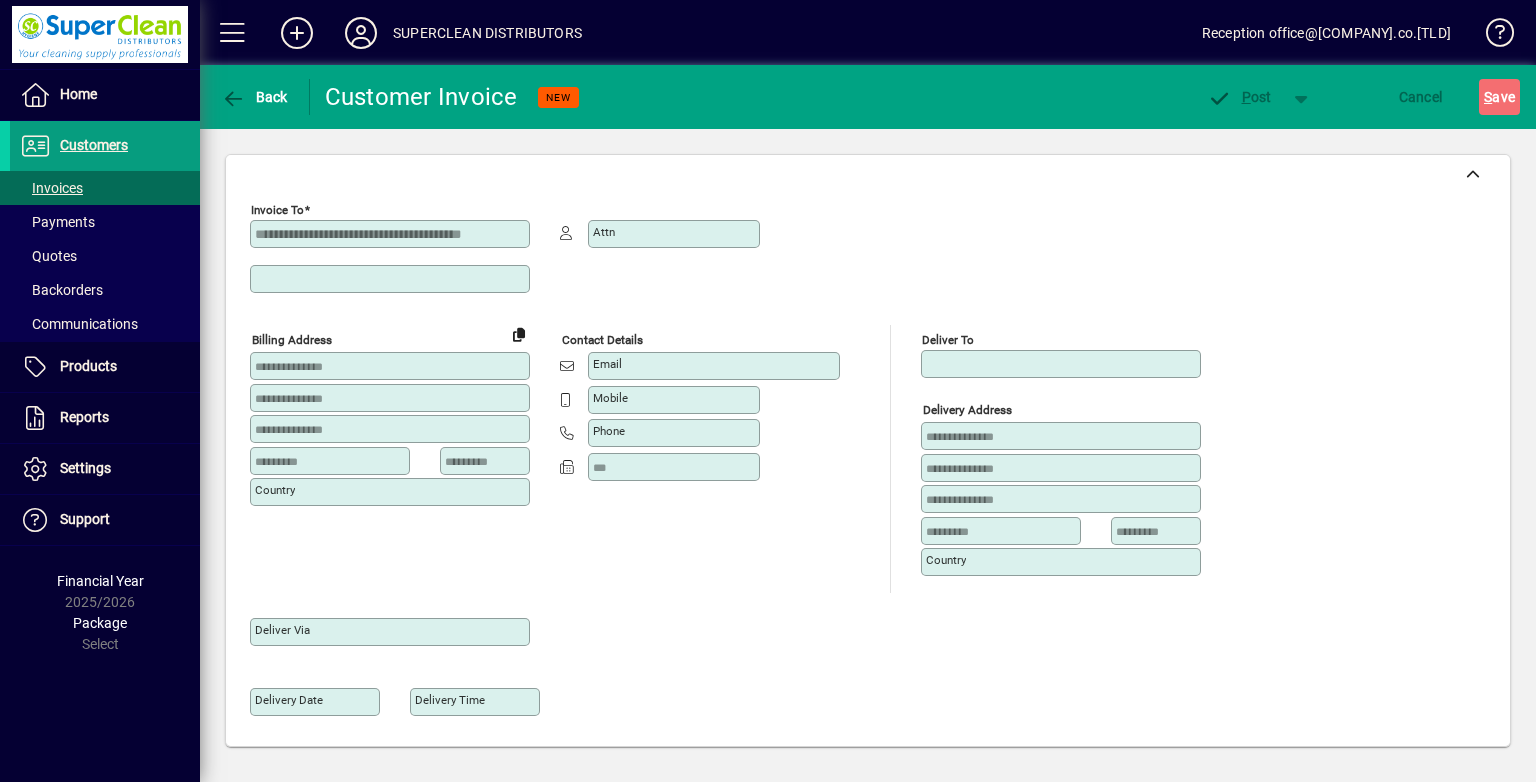 type on "********" 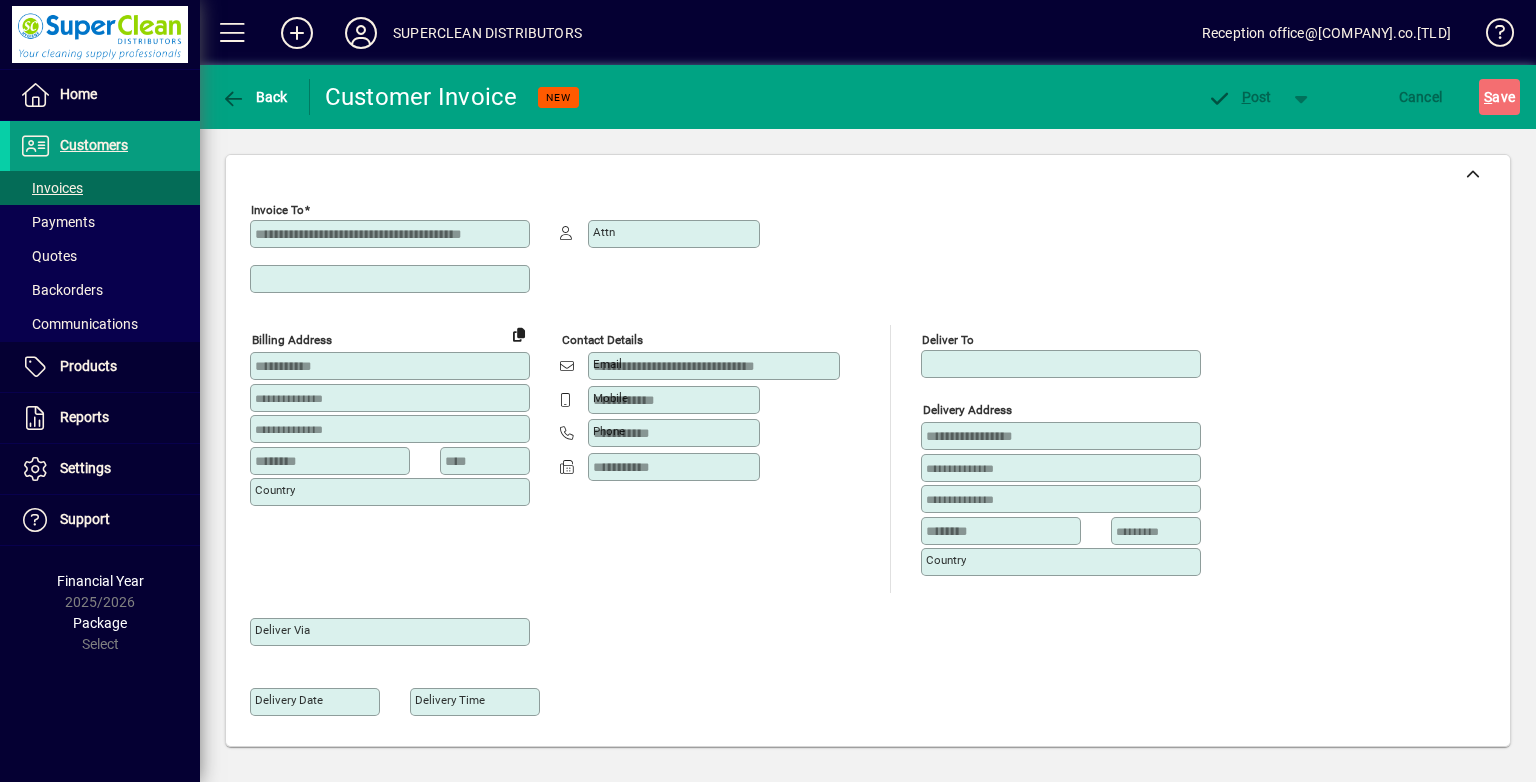 scroll, scrollTop: 500, scrollLeft: 0, axis: vertical 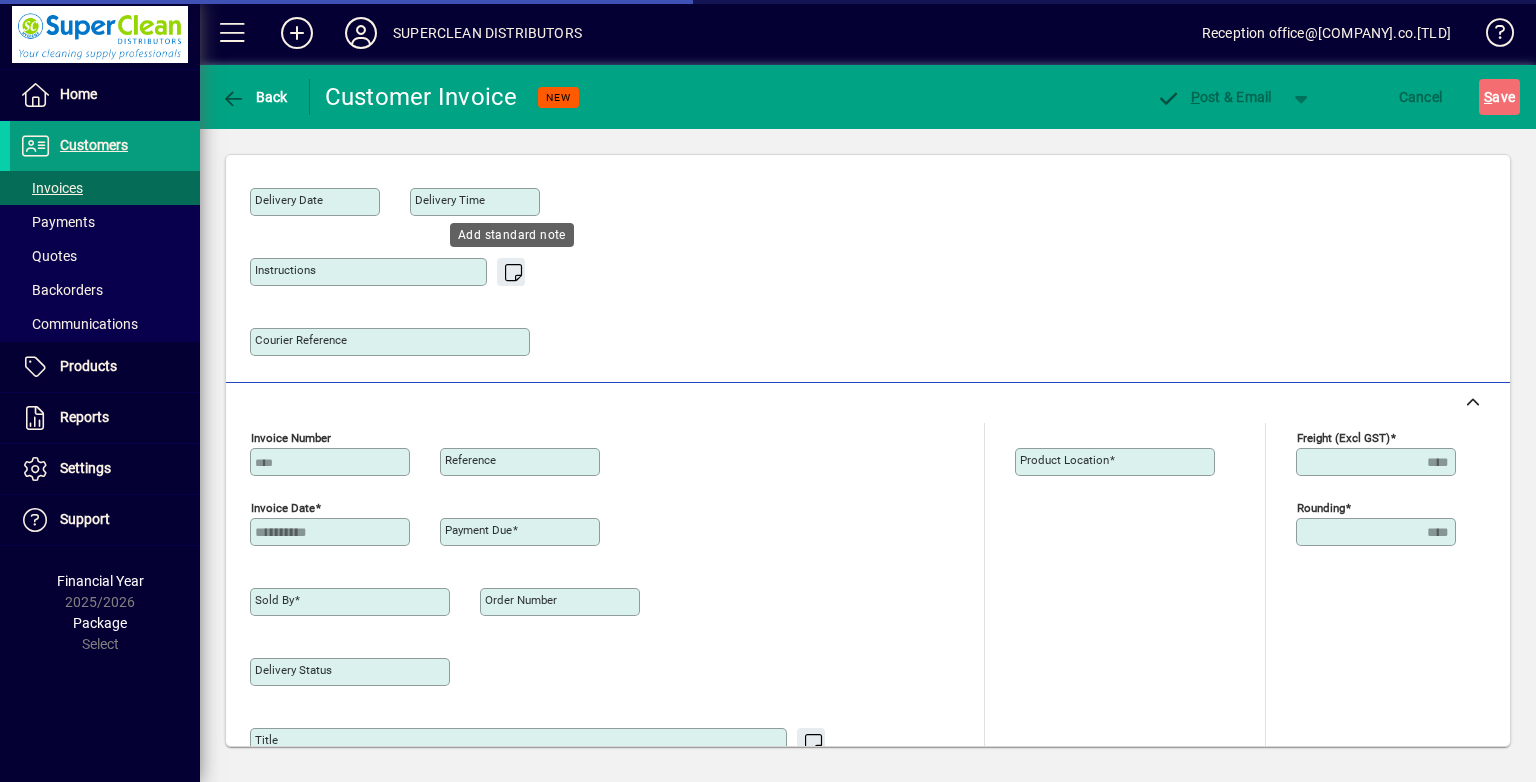 type on "******" 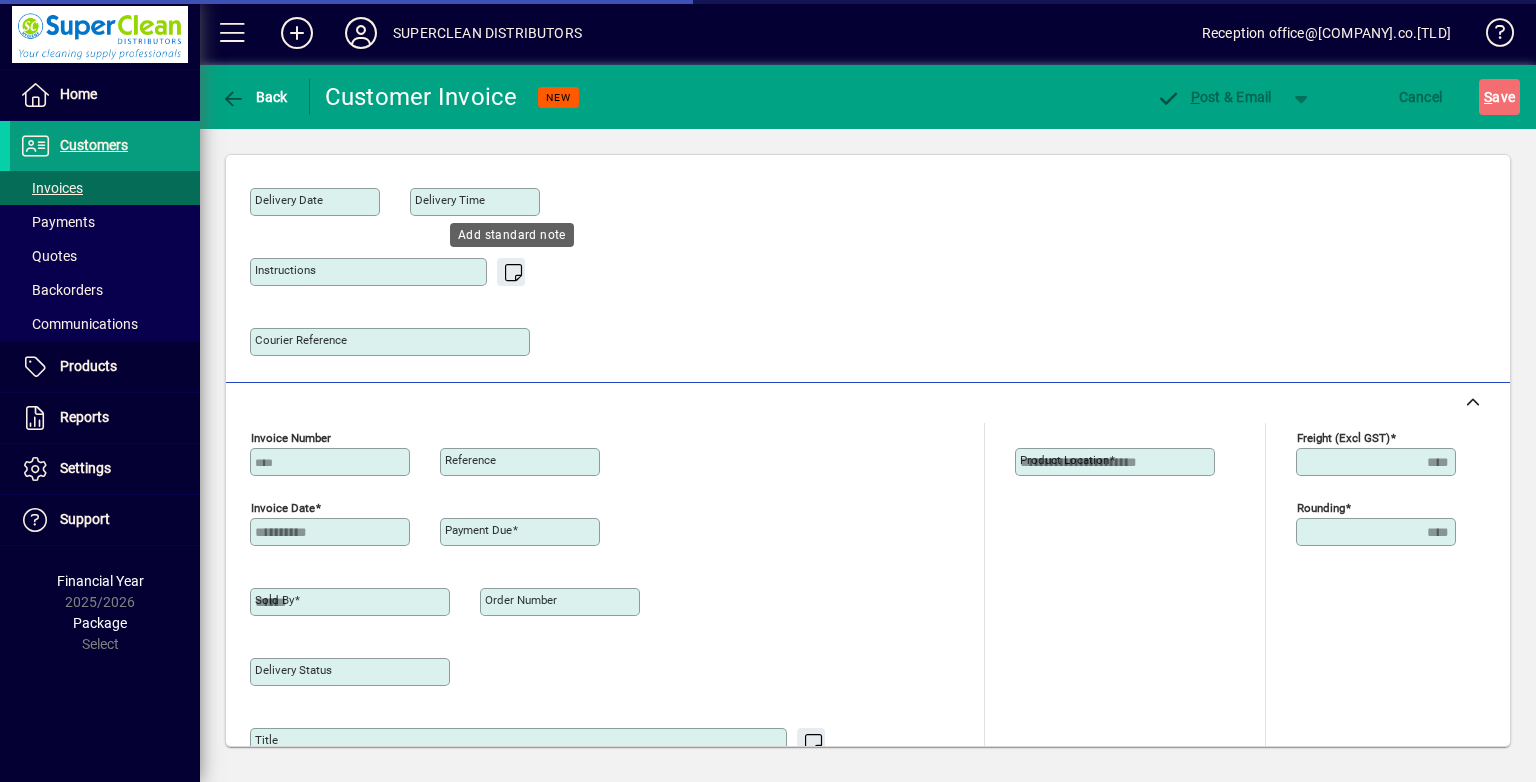 type on "**********" 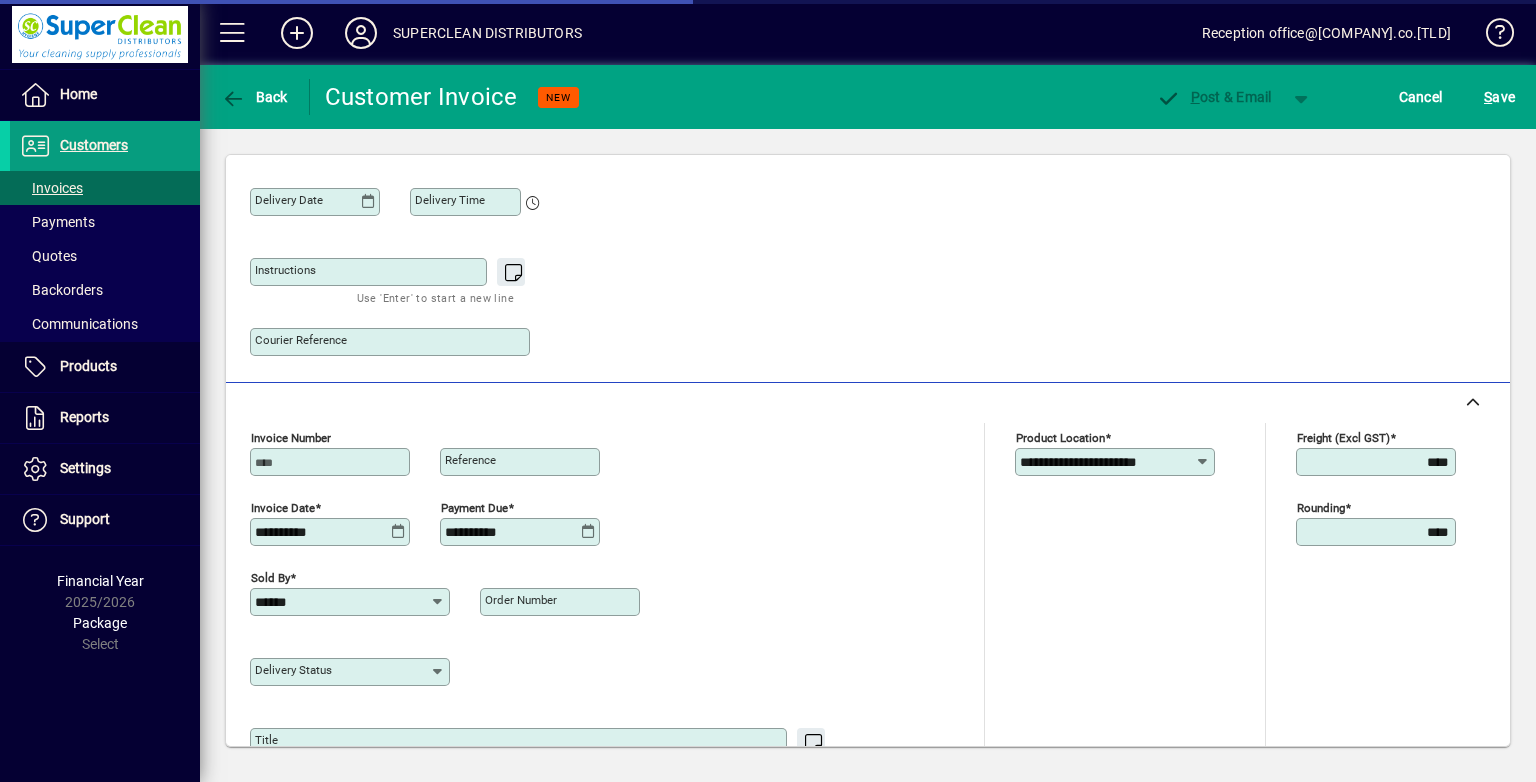 click on "Instructions" at bounding box center [370, 272] 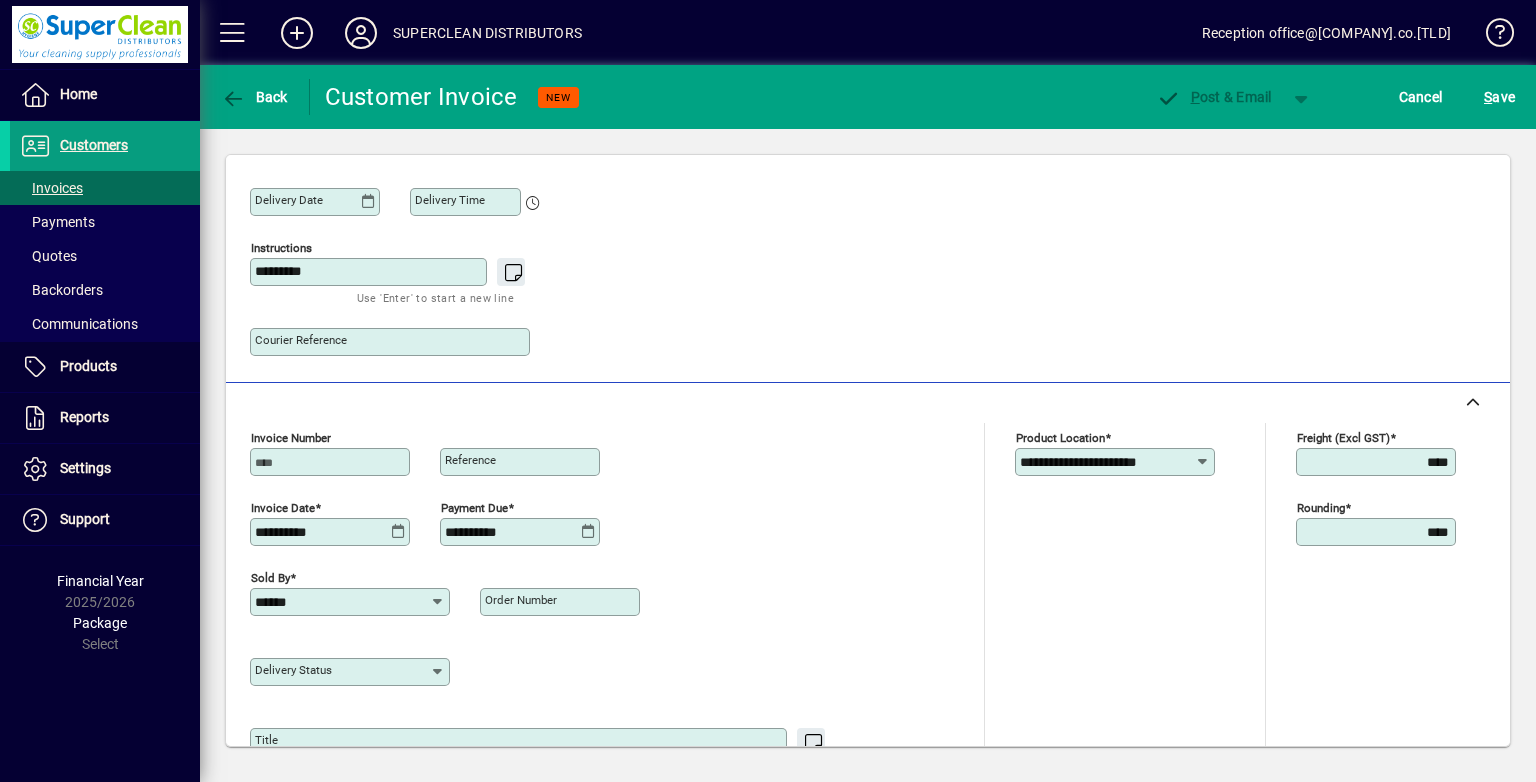 scroll, scrollTop: 760, scrollLeft: 0, axis: vertical 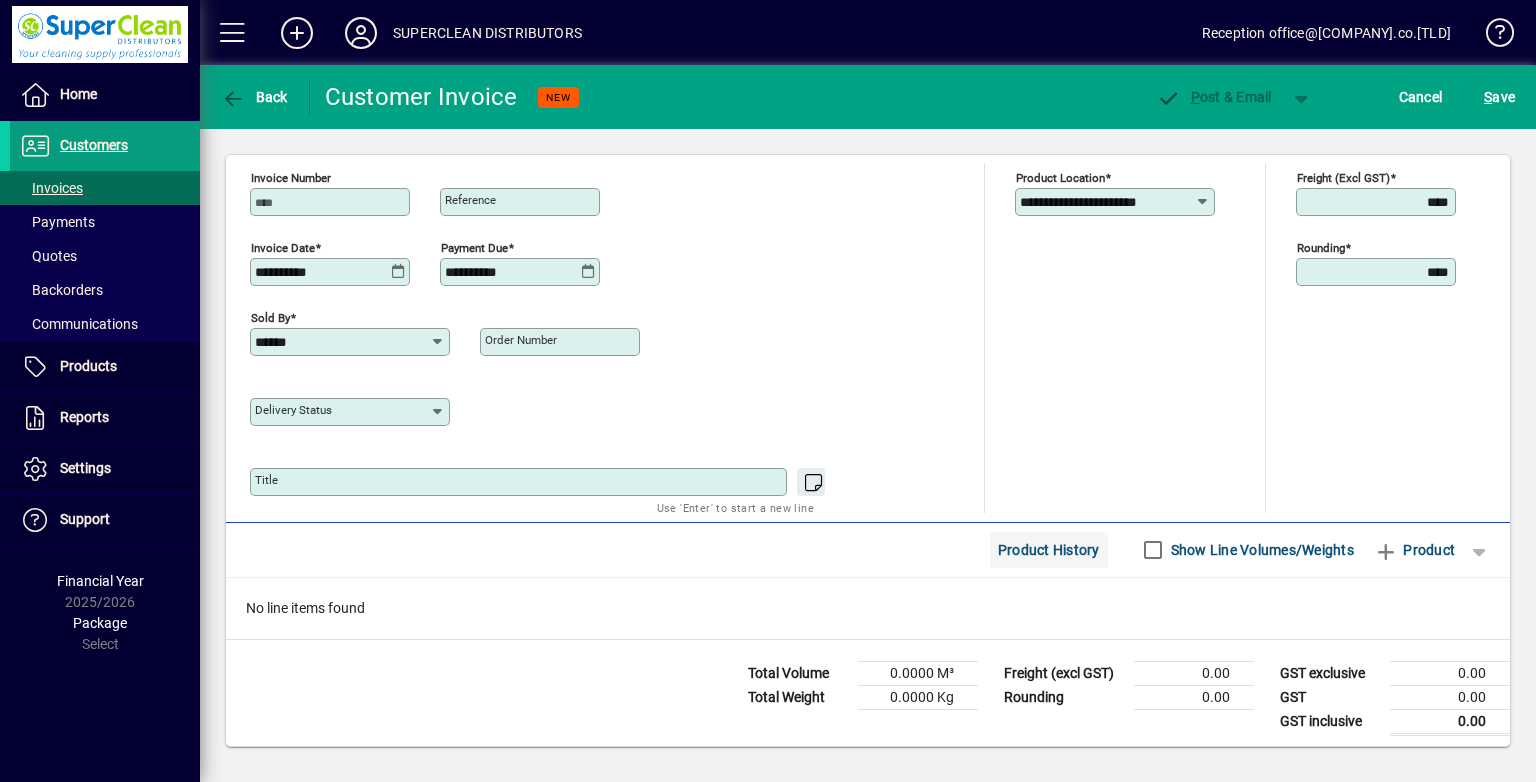 type on "*********" 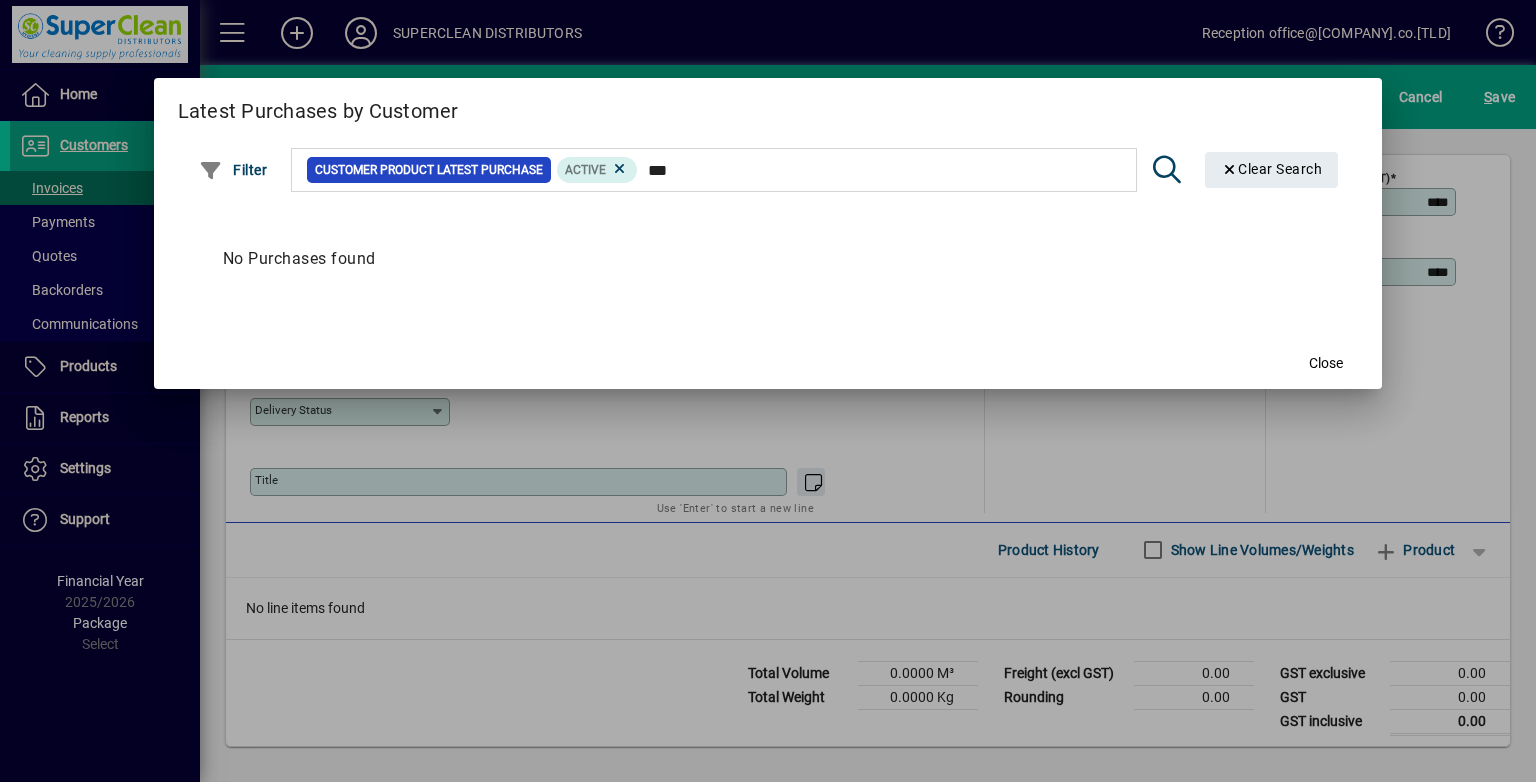 type on "***" 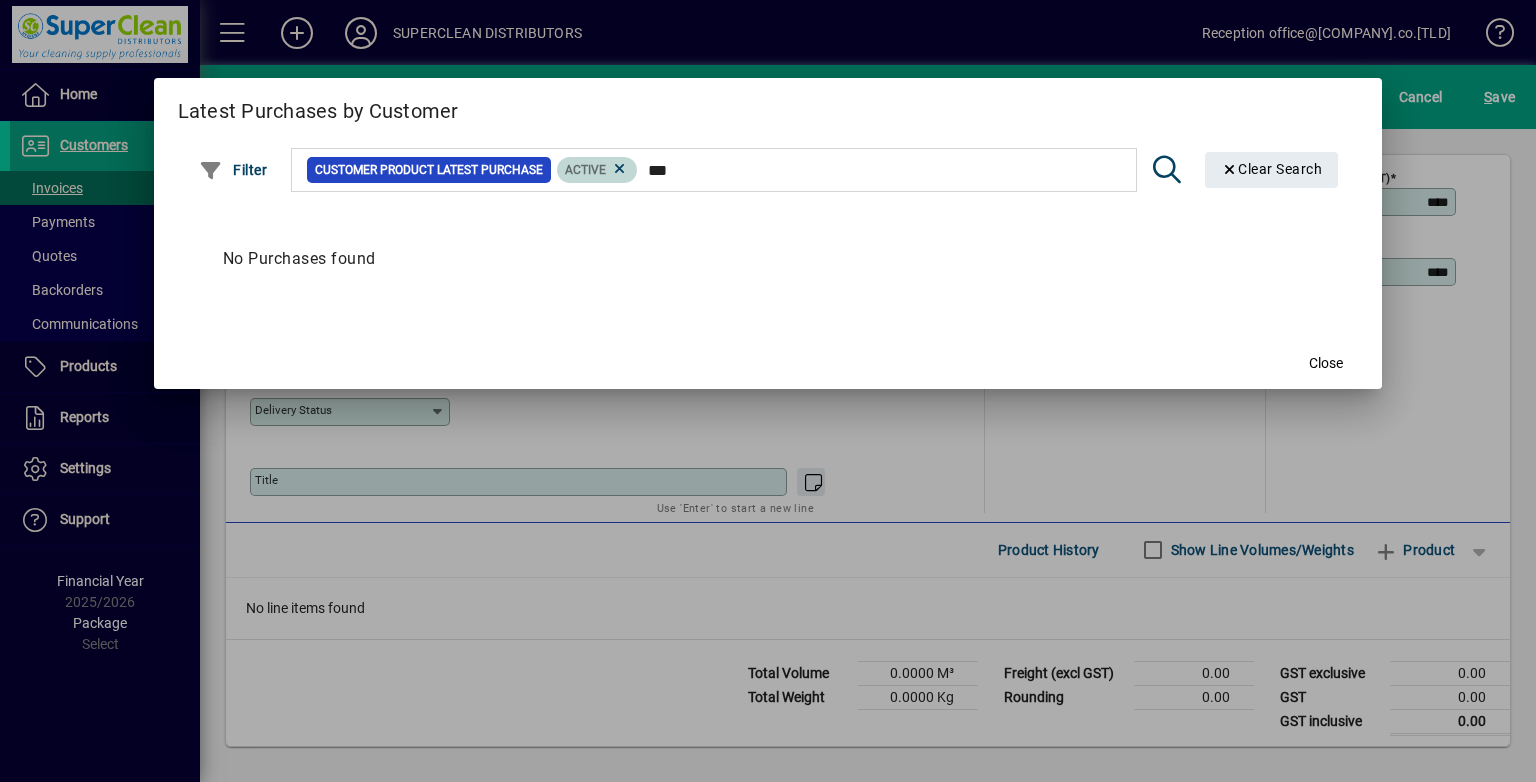 drag, startPoint x: 621, startPoint y: 166, endPoint x: 828, endPoint y: 237, distance: 218.83784 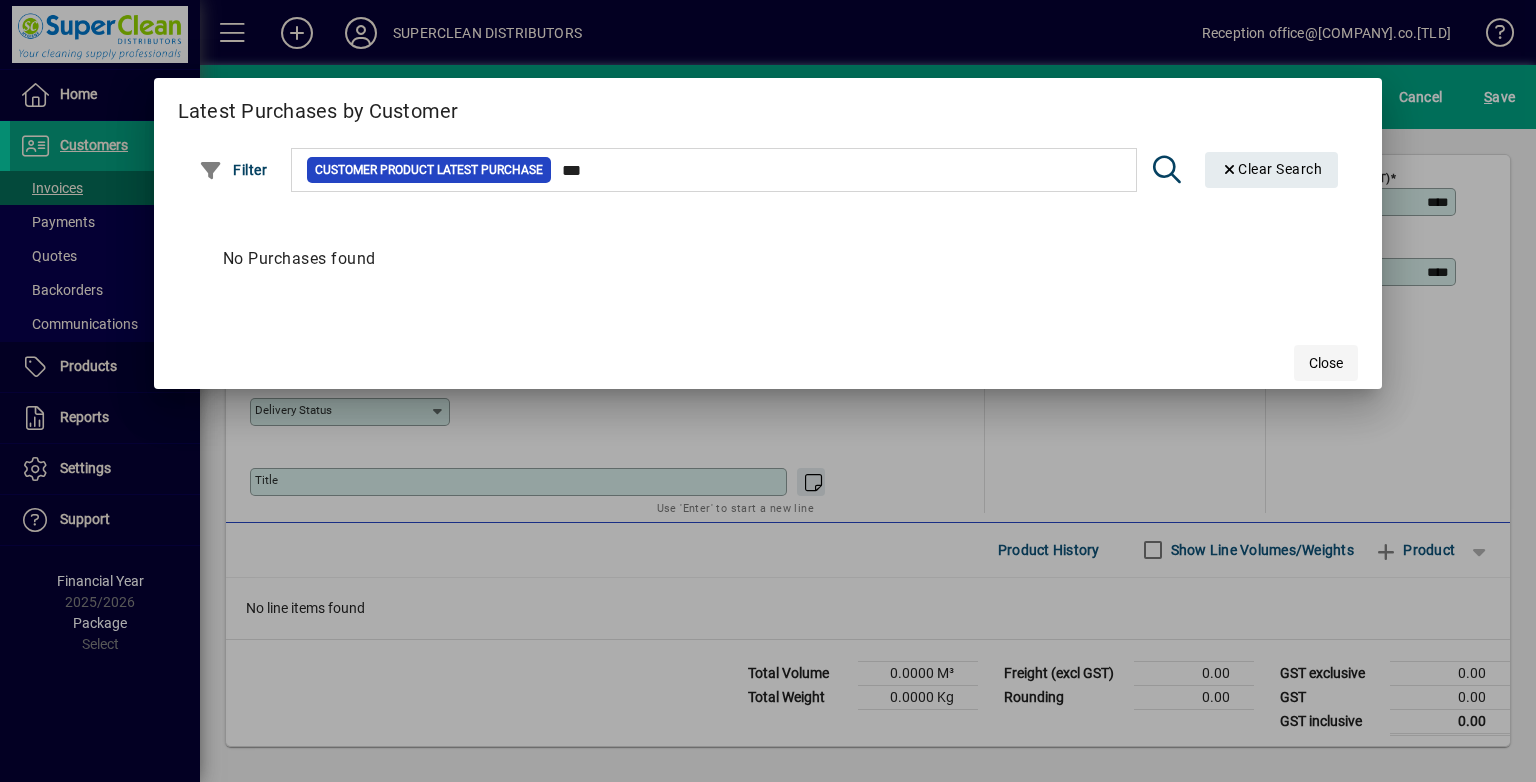 click on "Close" 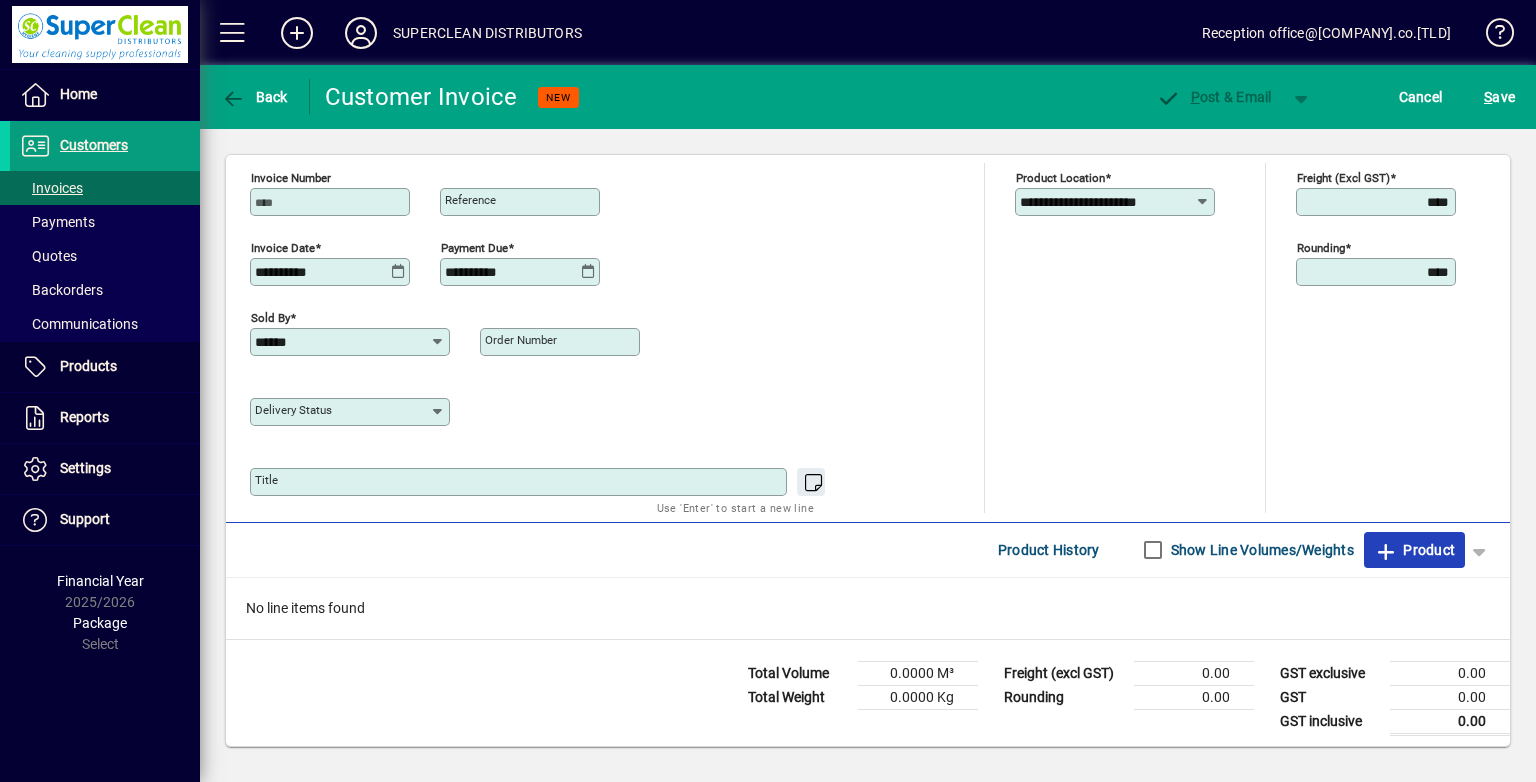 click on "Product" 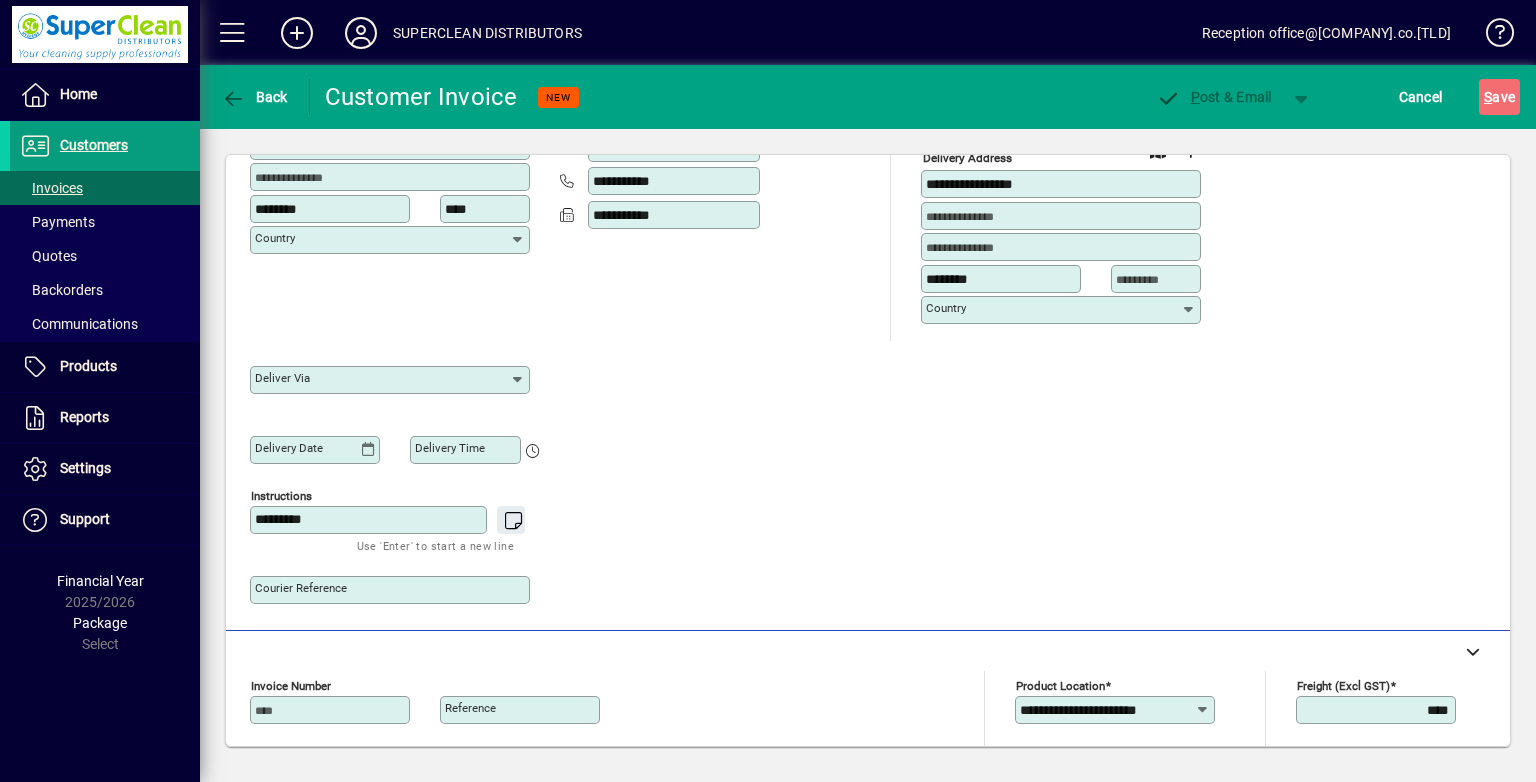 scroll, scrollTop: 60, scrollLeft: 0, axis: vertical 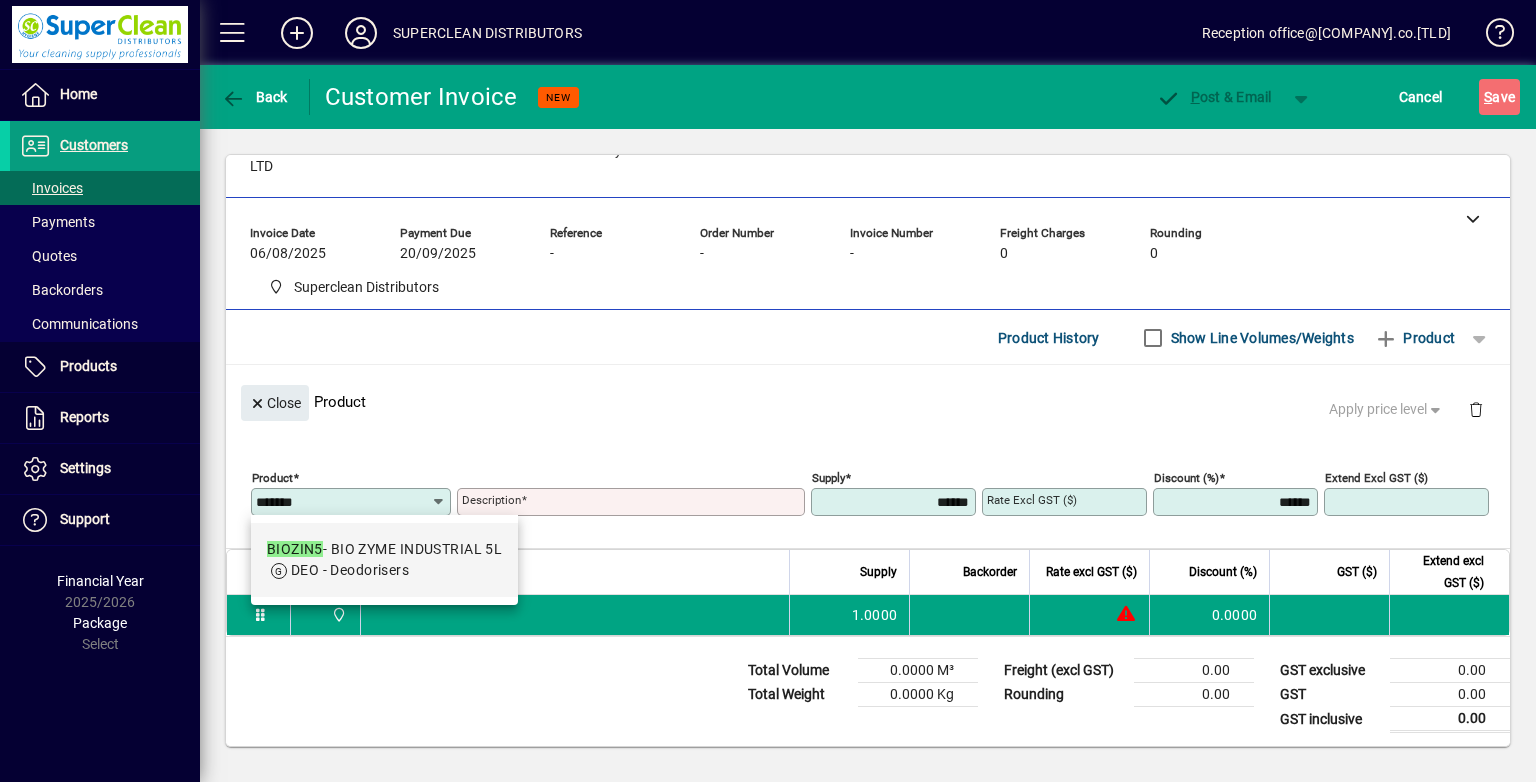 click on "DEO - Deodorisers" at bounding box center (350, 570) 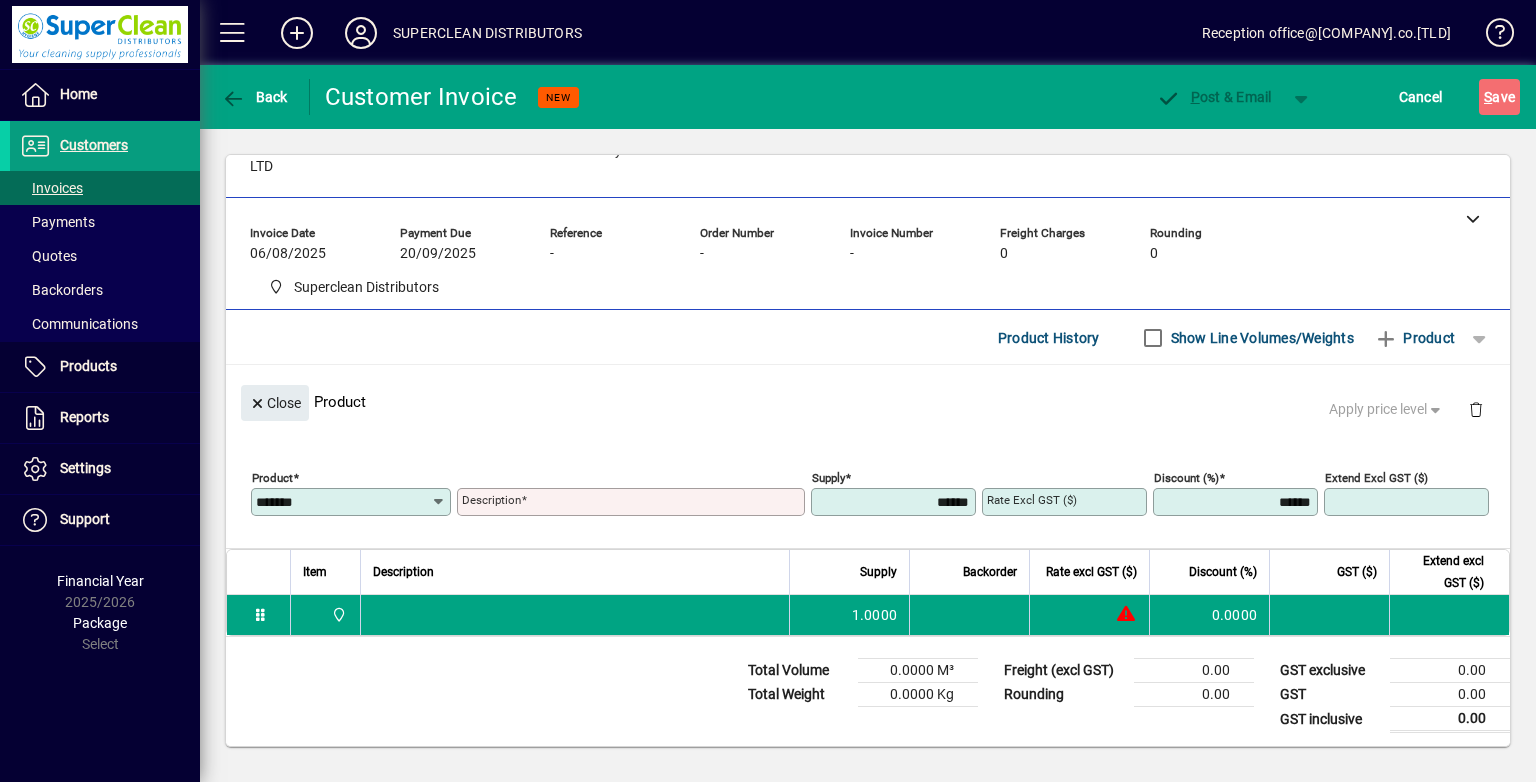 type on "*******" 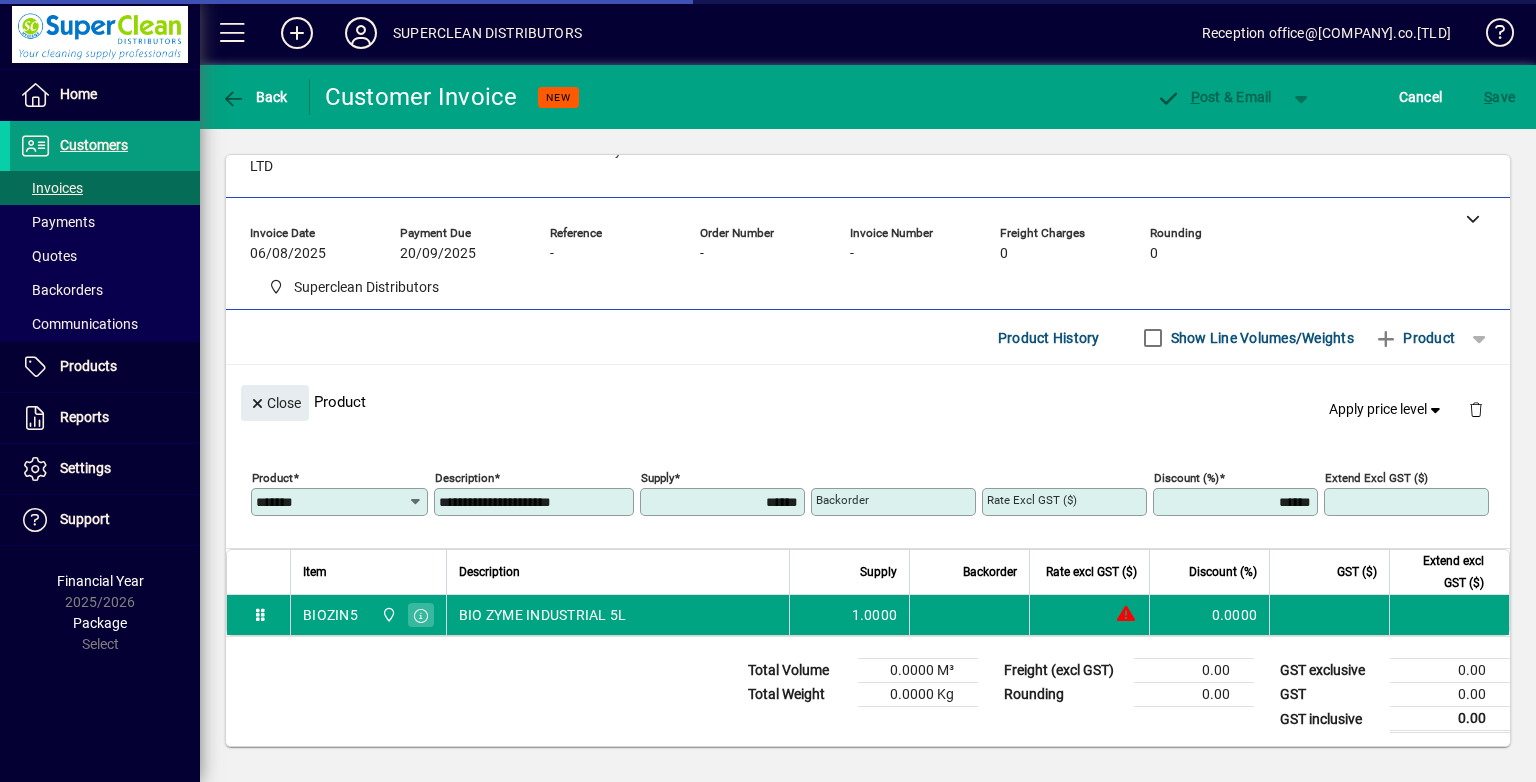 type on "*******" 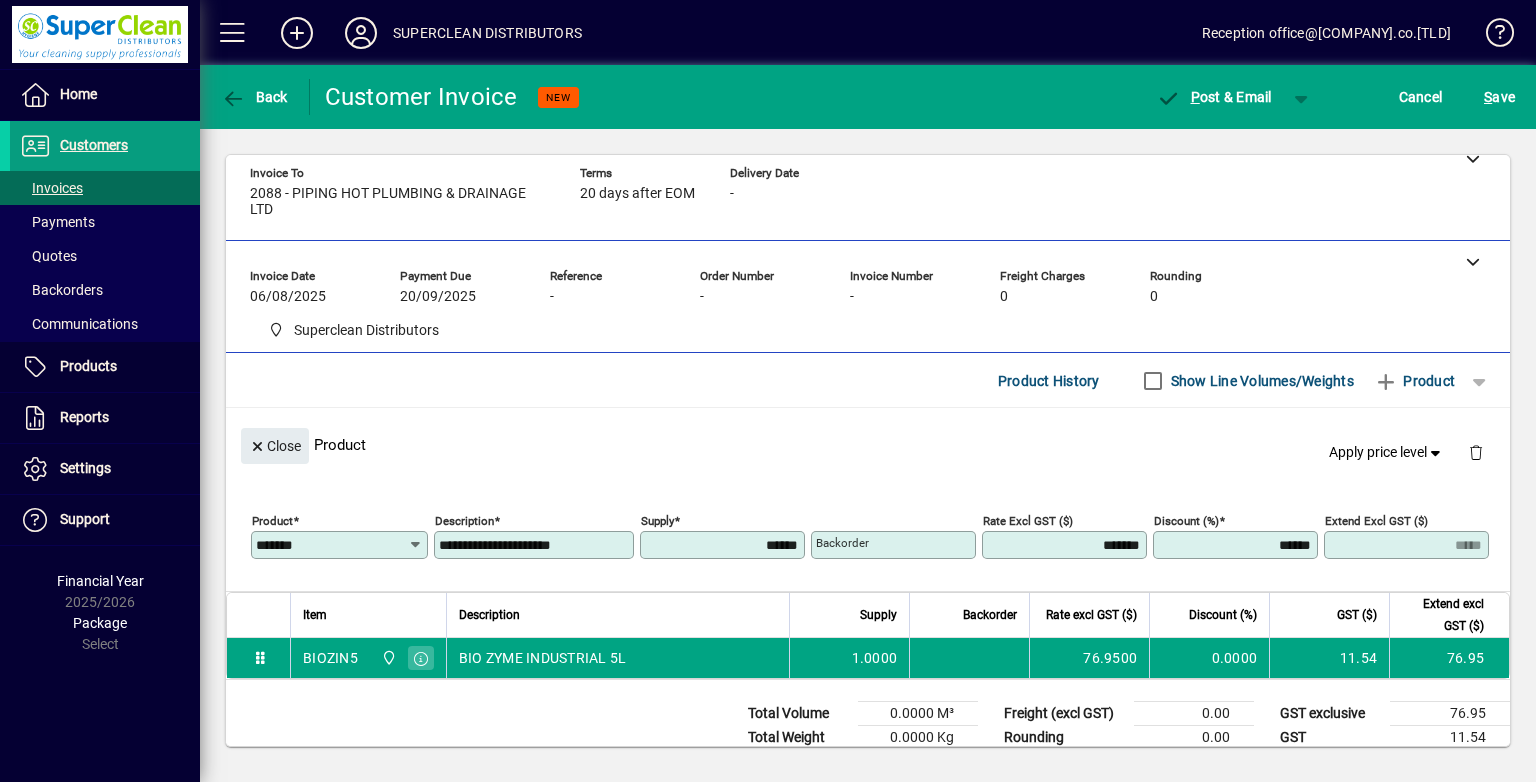scroll, scrollTop: 0, scrollLeft: 0, axis: both 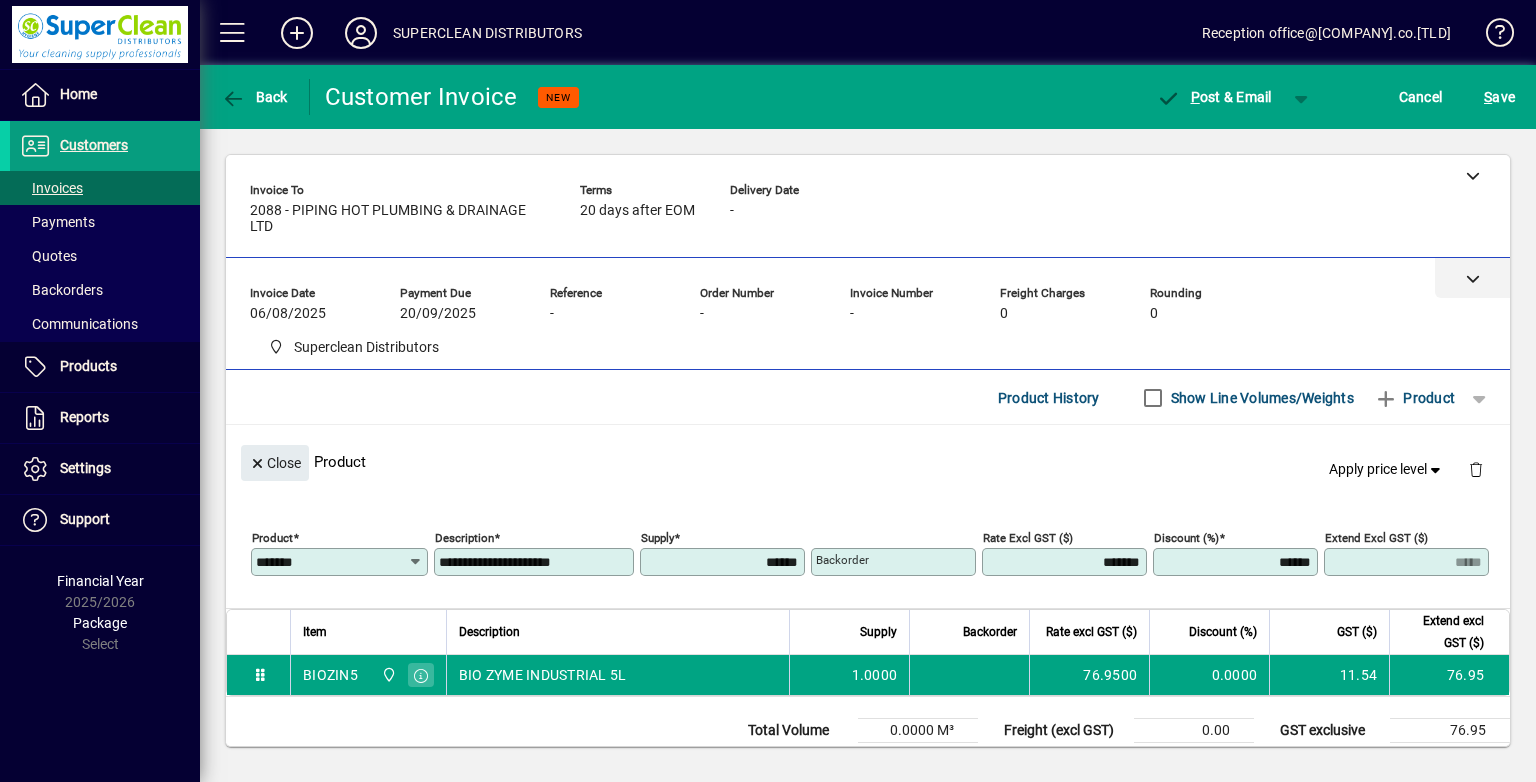 click 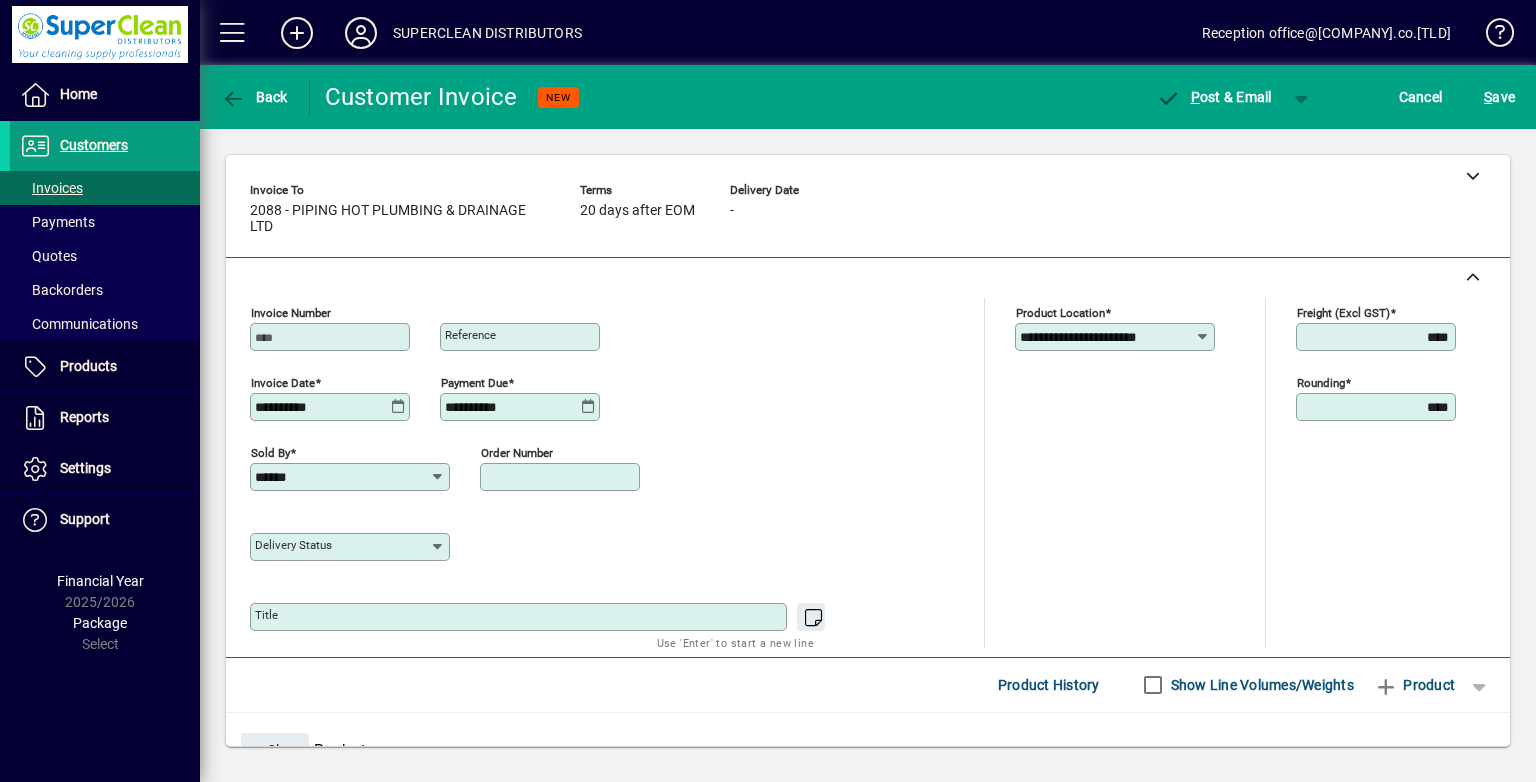 click on "Order number" at bounding box center (562, 477) 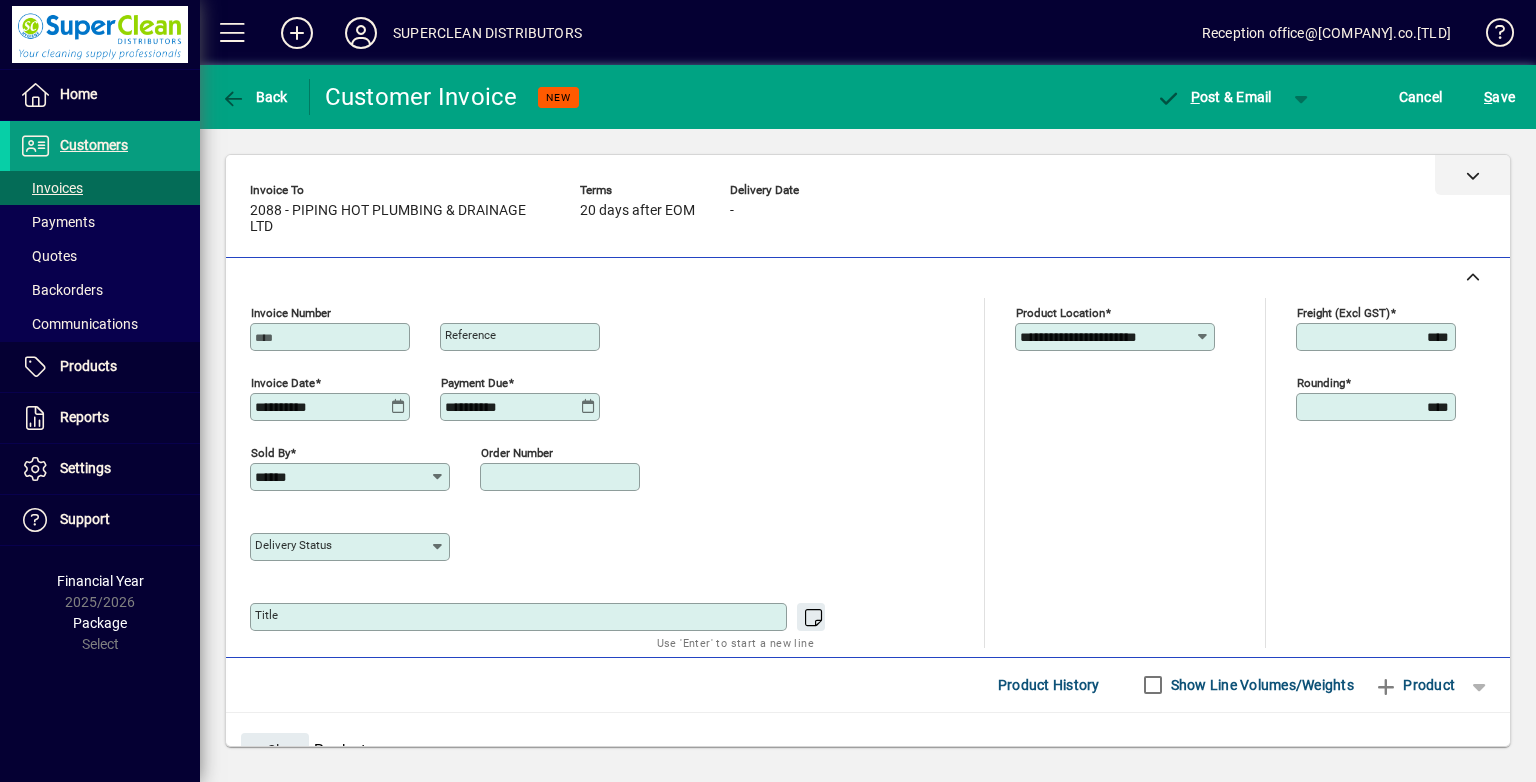 click 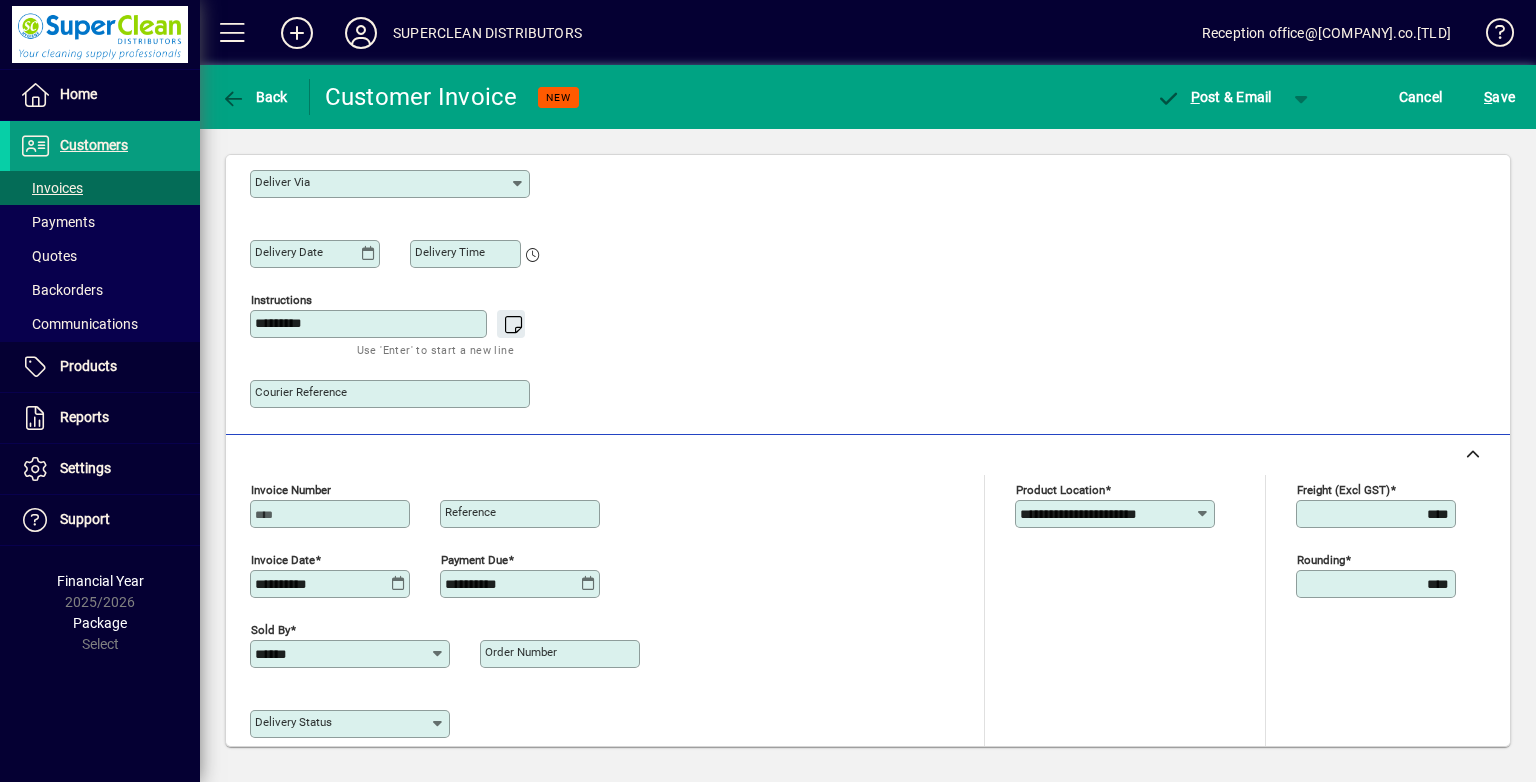 scroll, scrollTop: 600, scrollLeft: 0, axis: vertical 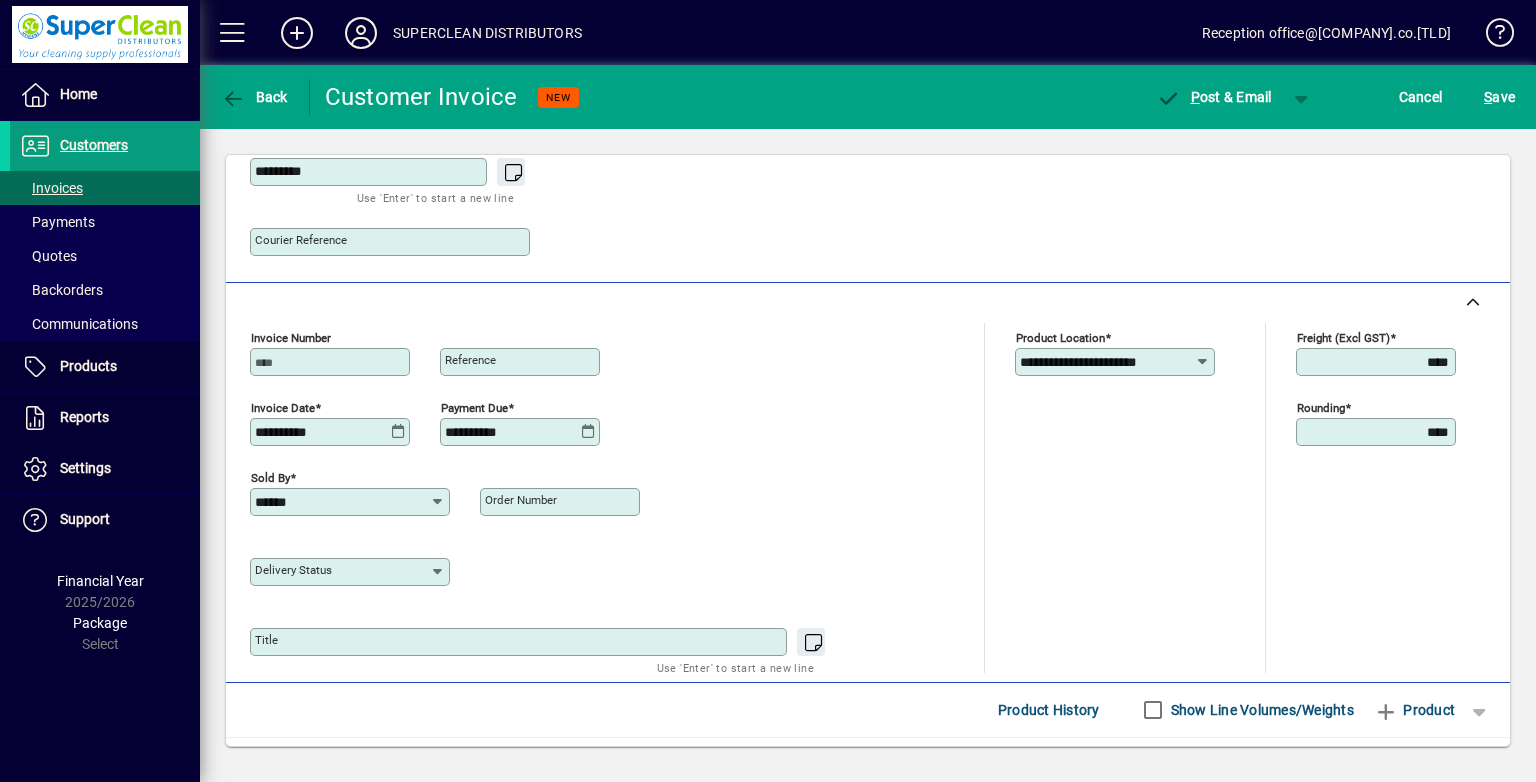 click on "Order number" at bounding box center (562, 502) 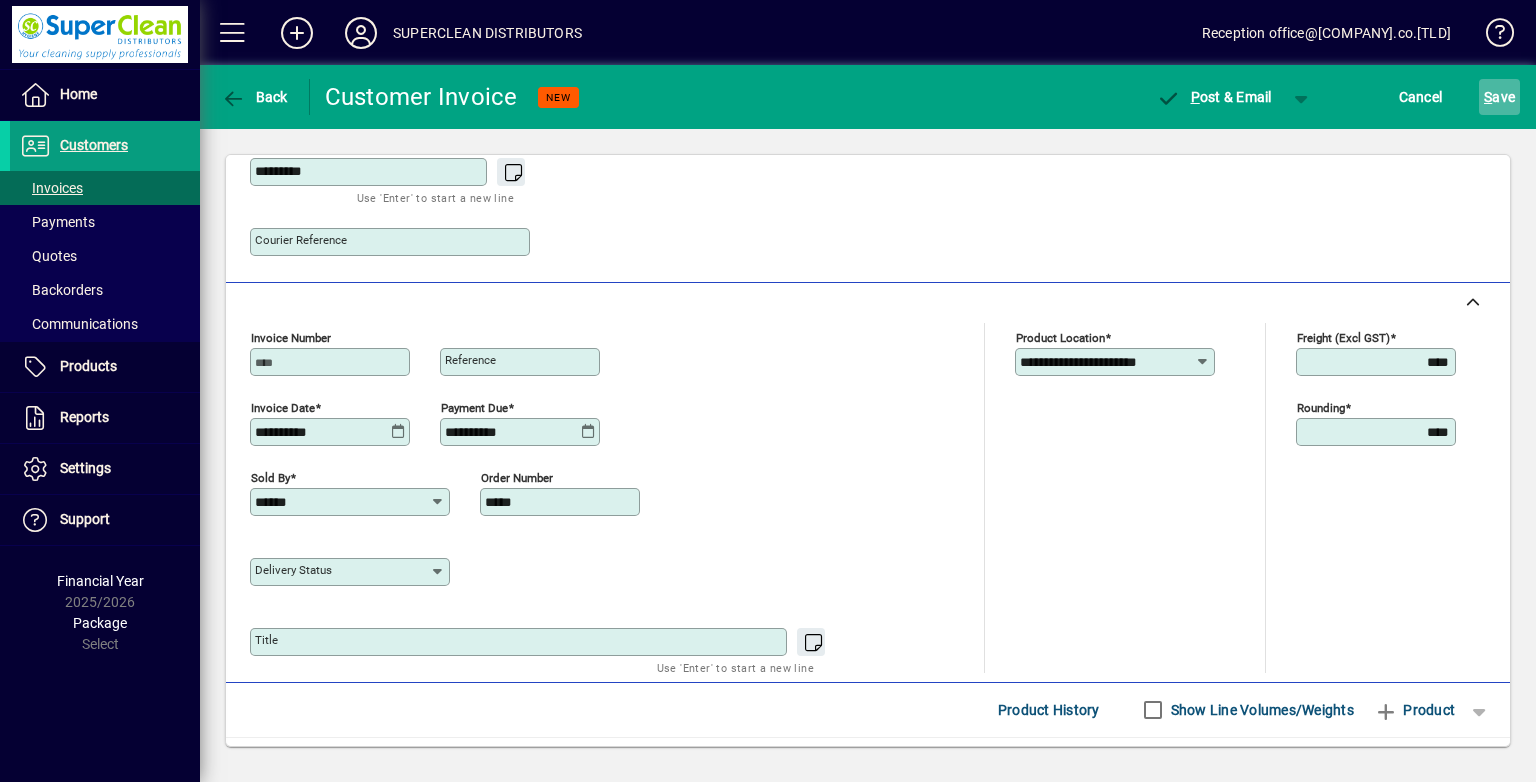 type on "*****" 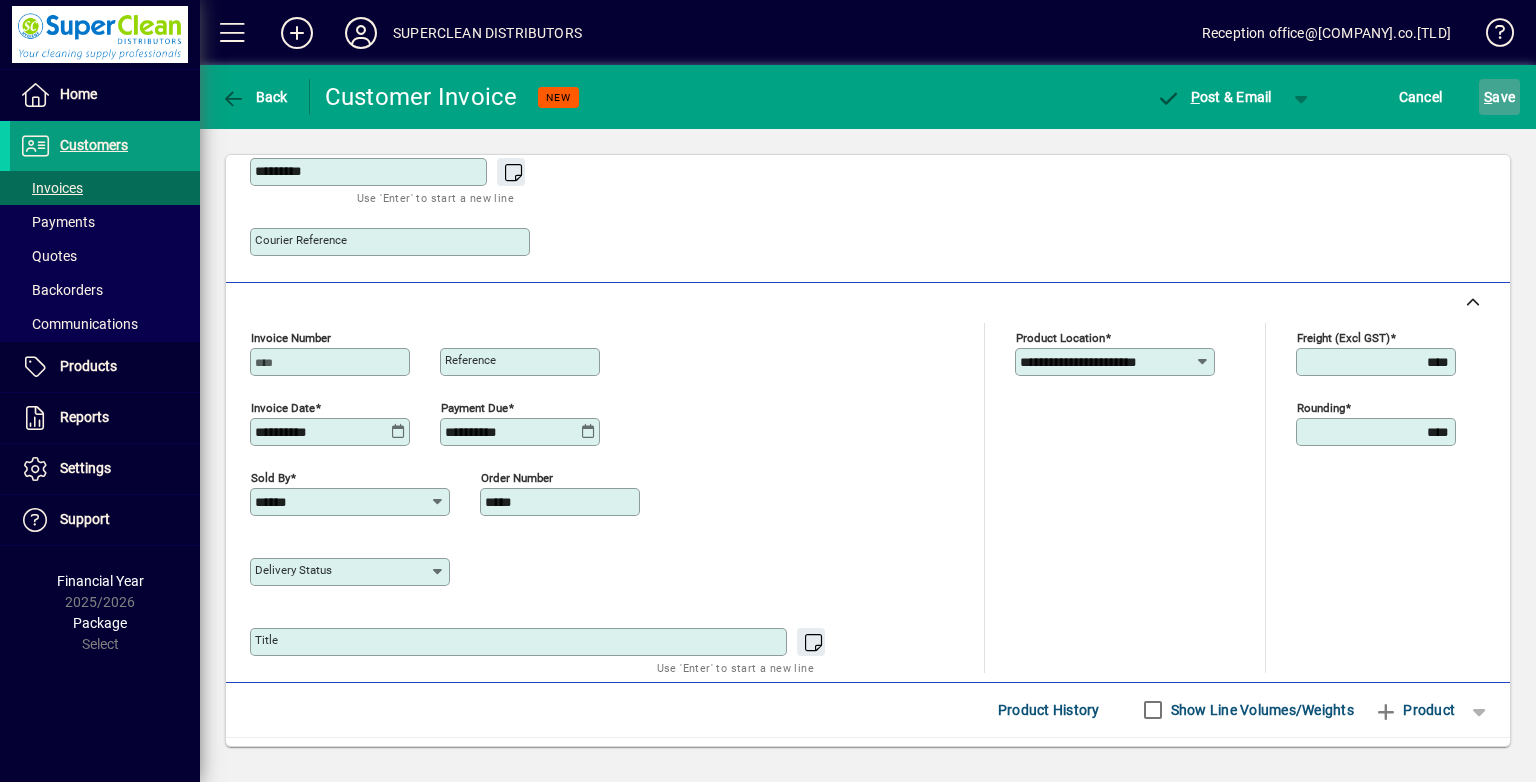 click on "S" 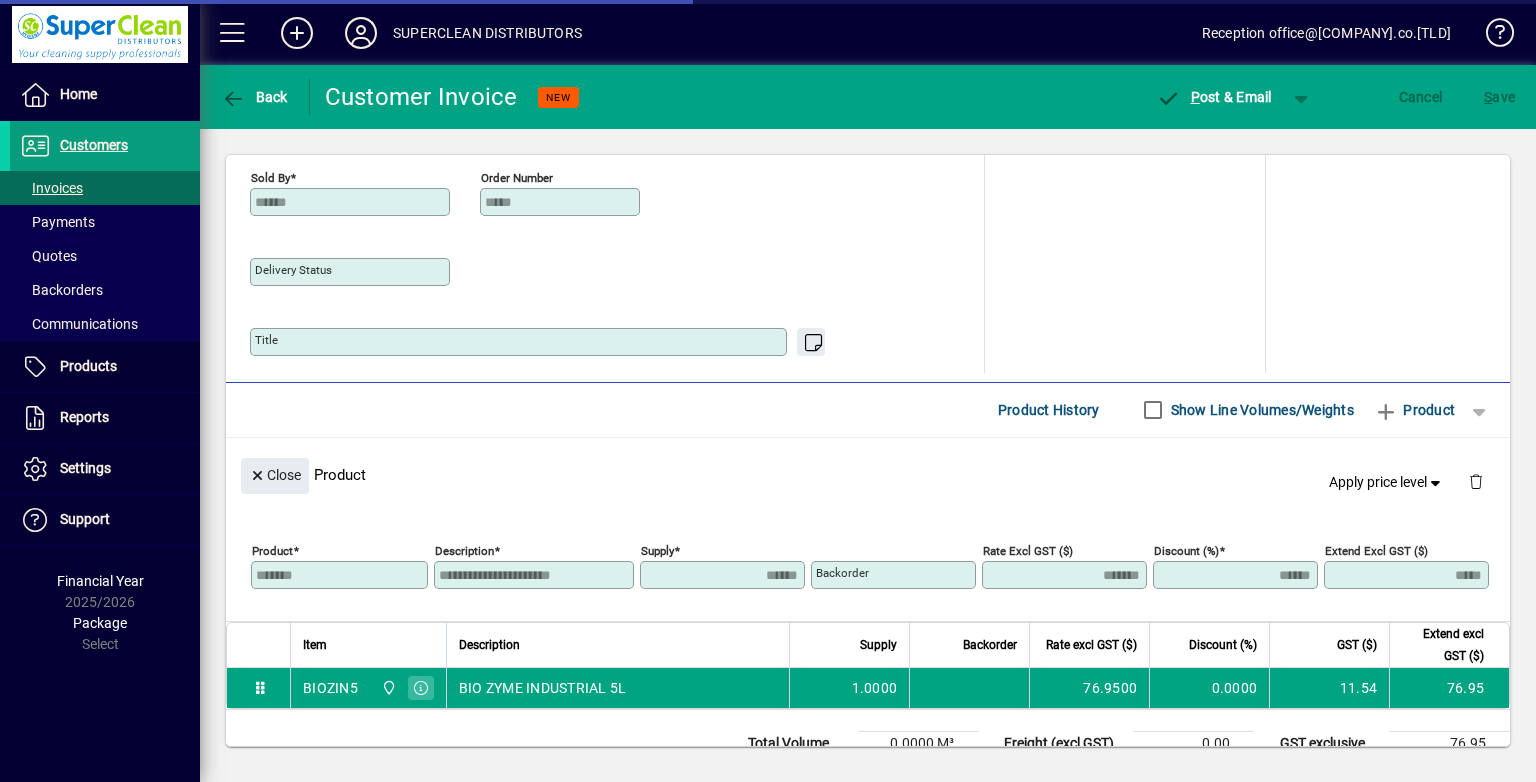 scroll, scrollTop: 970, scrollLeft: 0, axis: vertical 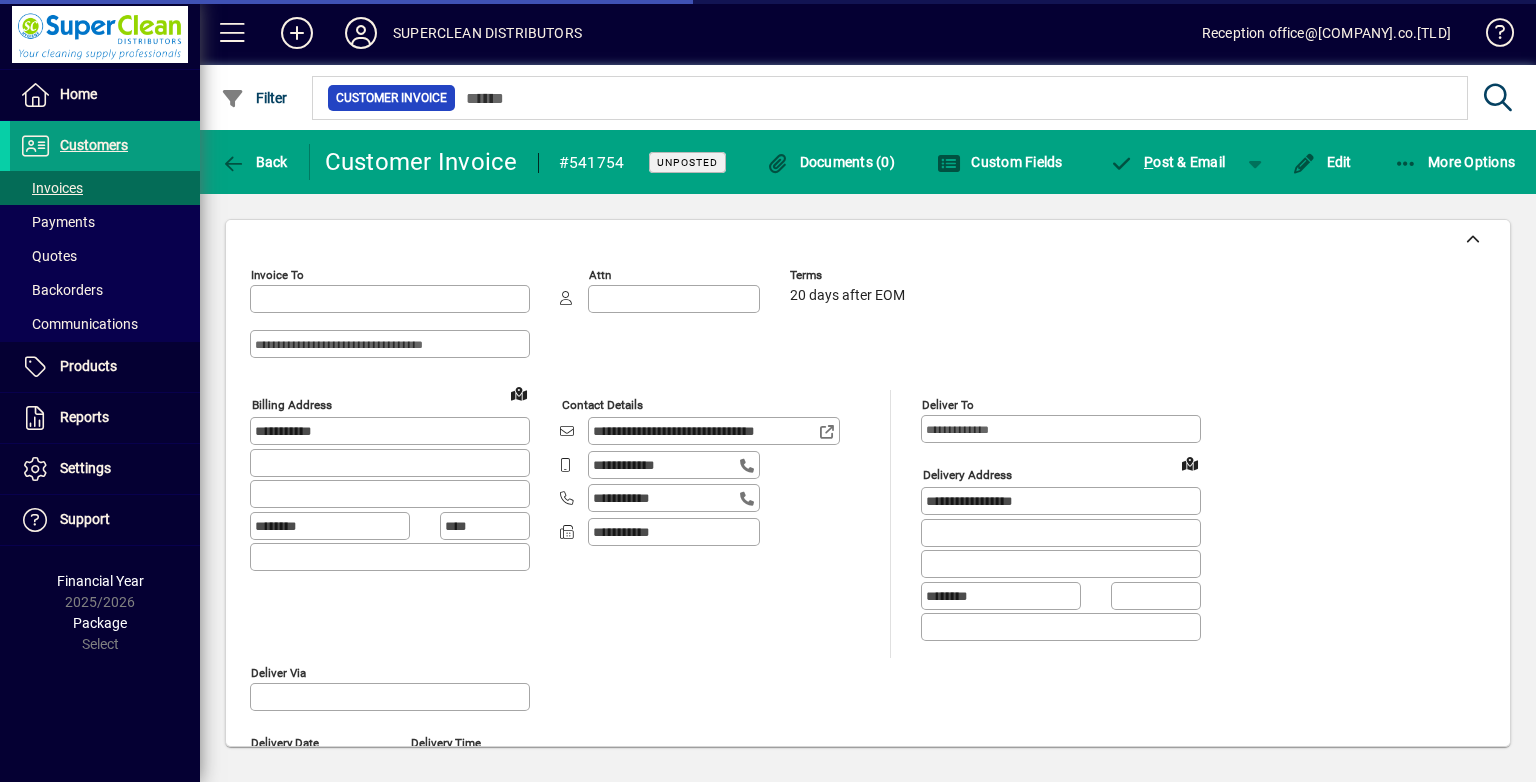 type on "******" 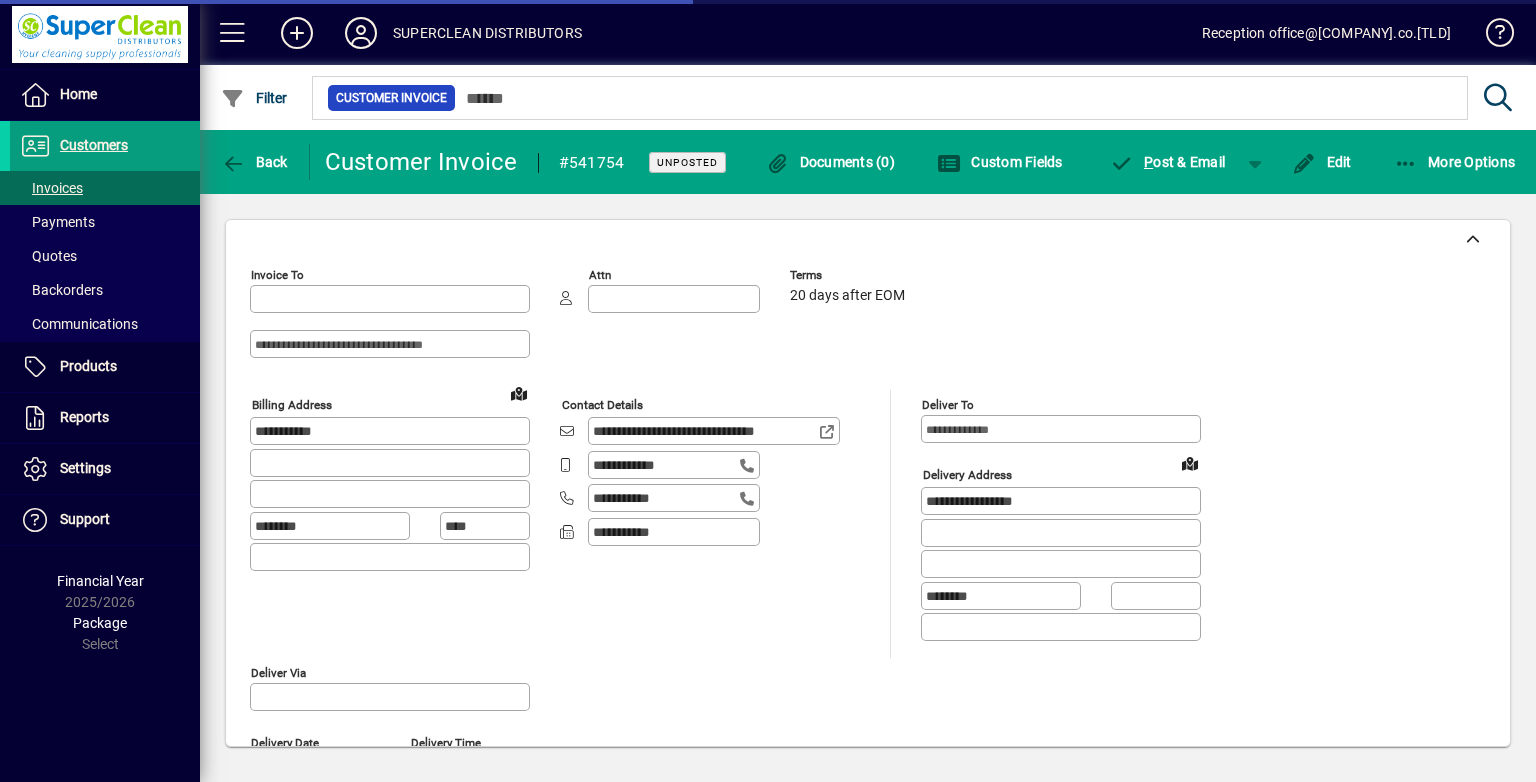 type on "**********" 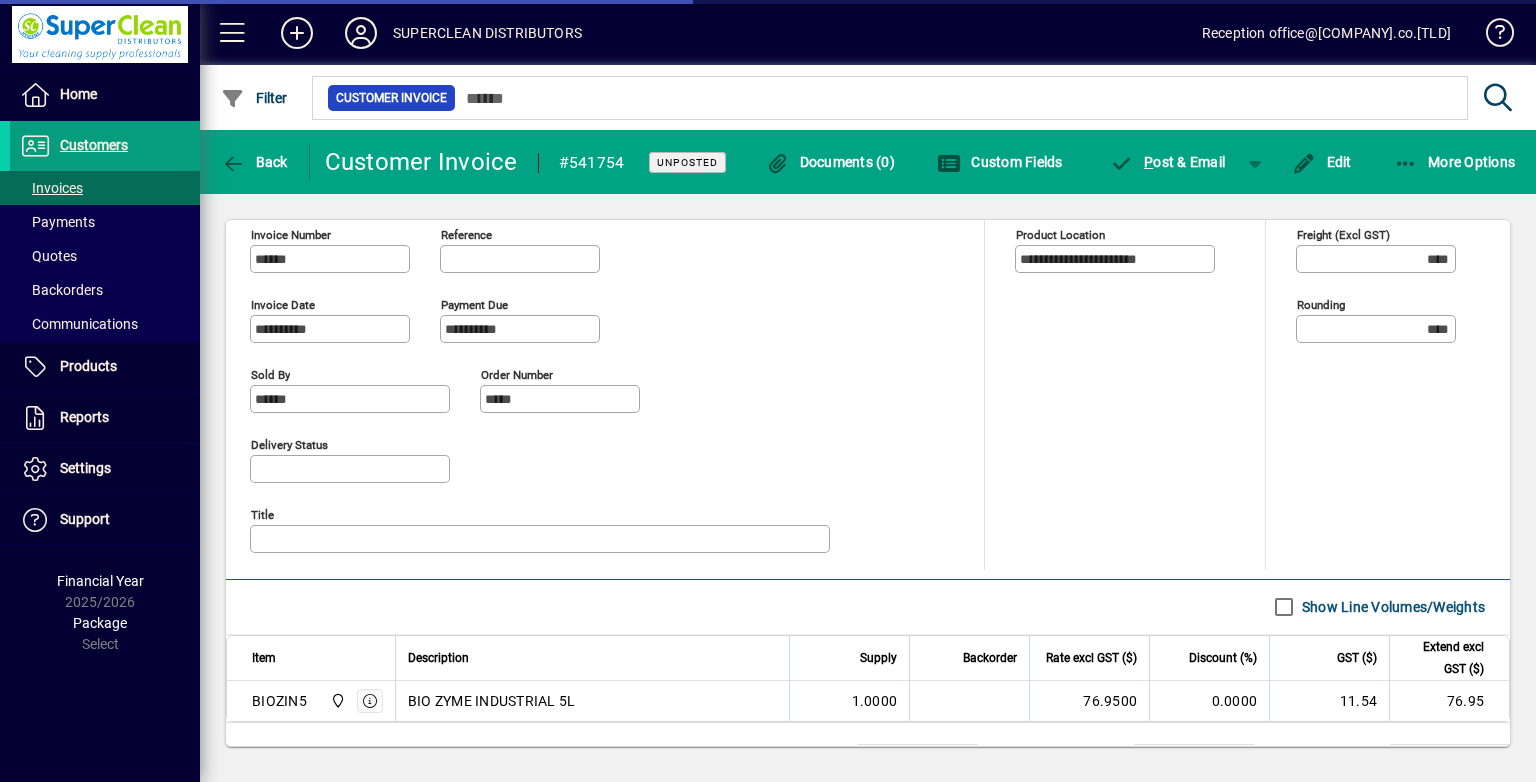 scroll, scrollTop: 851, scrollLeft: 0, axis: vertical 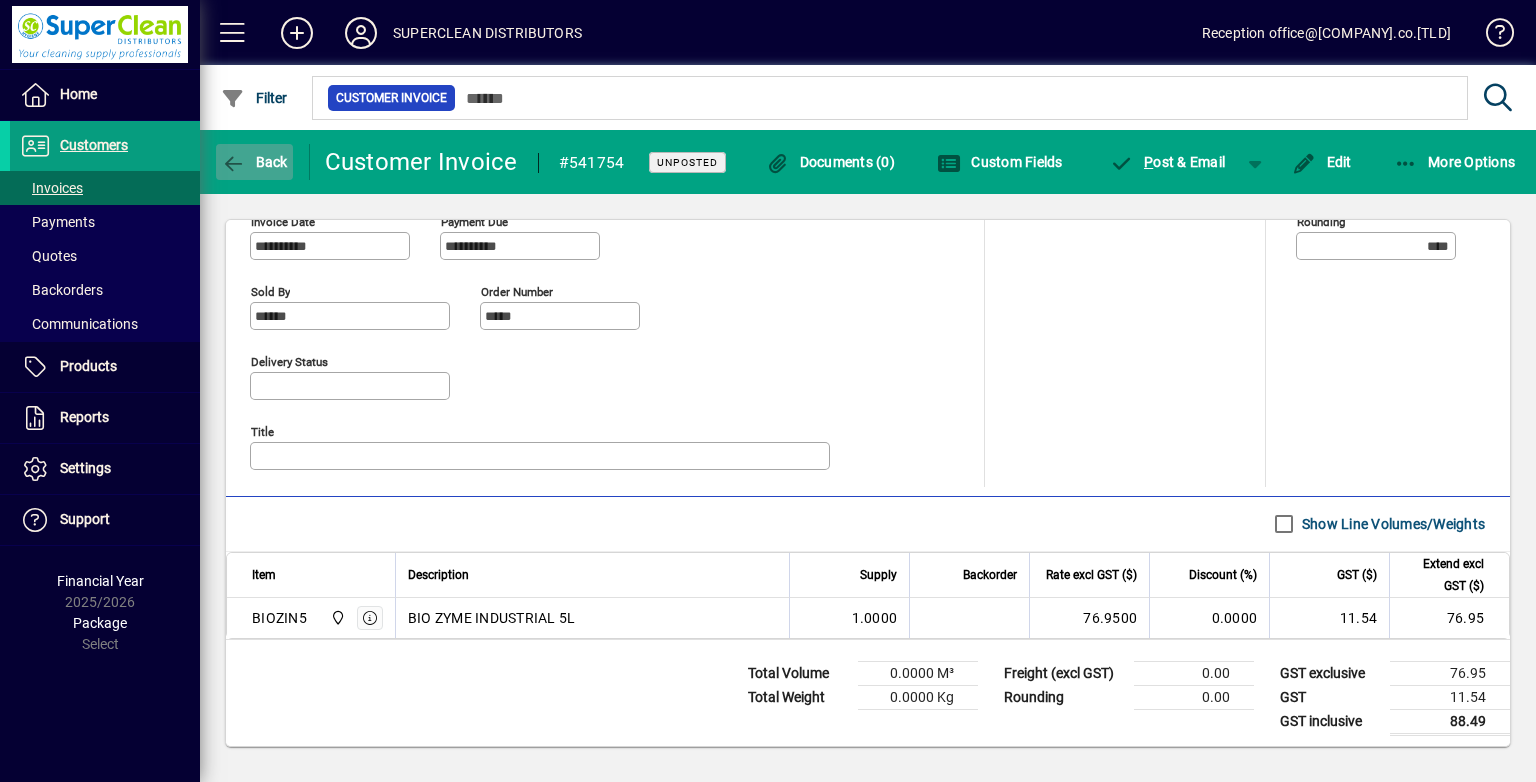click on "Back" 